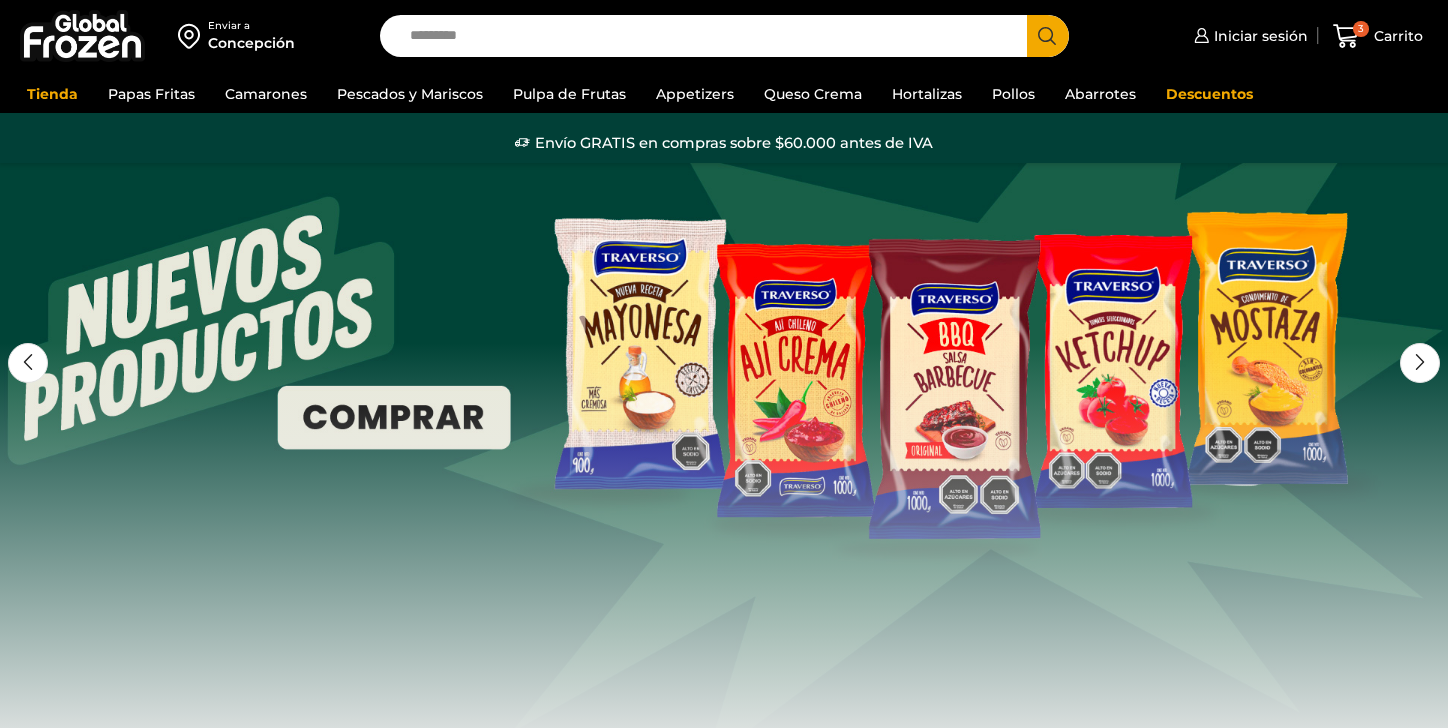 scroll, scrollTop: 0, scrollLeft: 0, axis: both 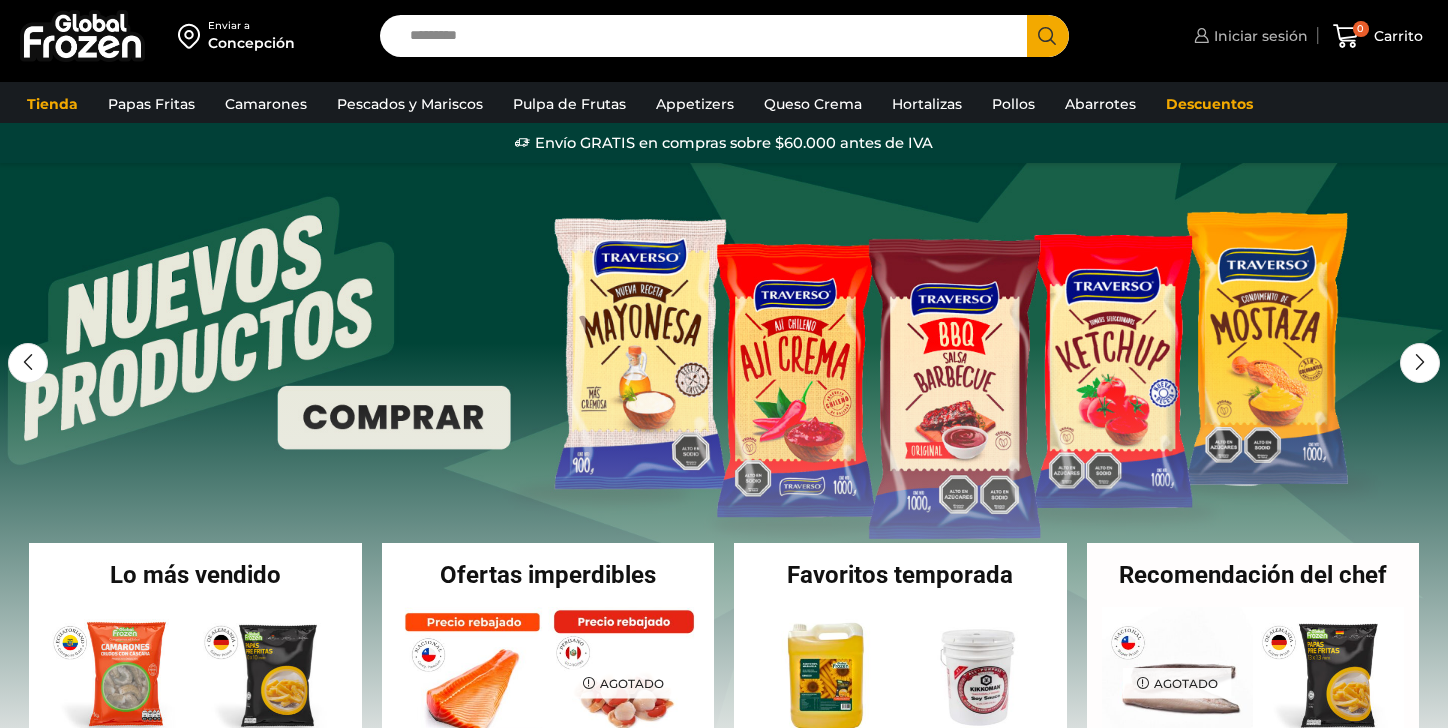 click on "Iniciar sesión" at bounding box center (1258, 36) 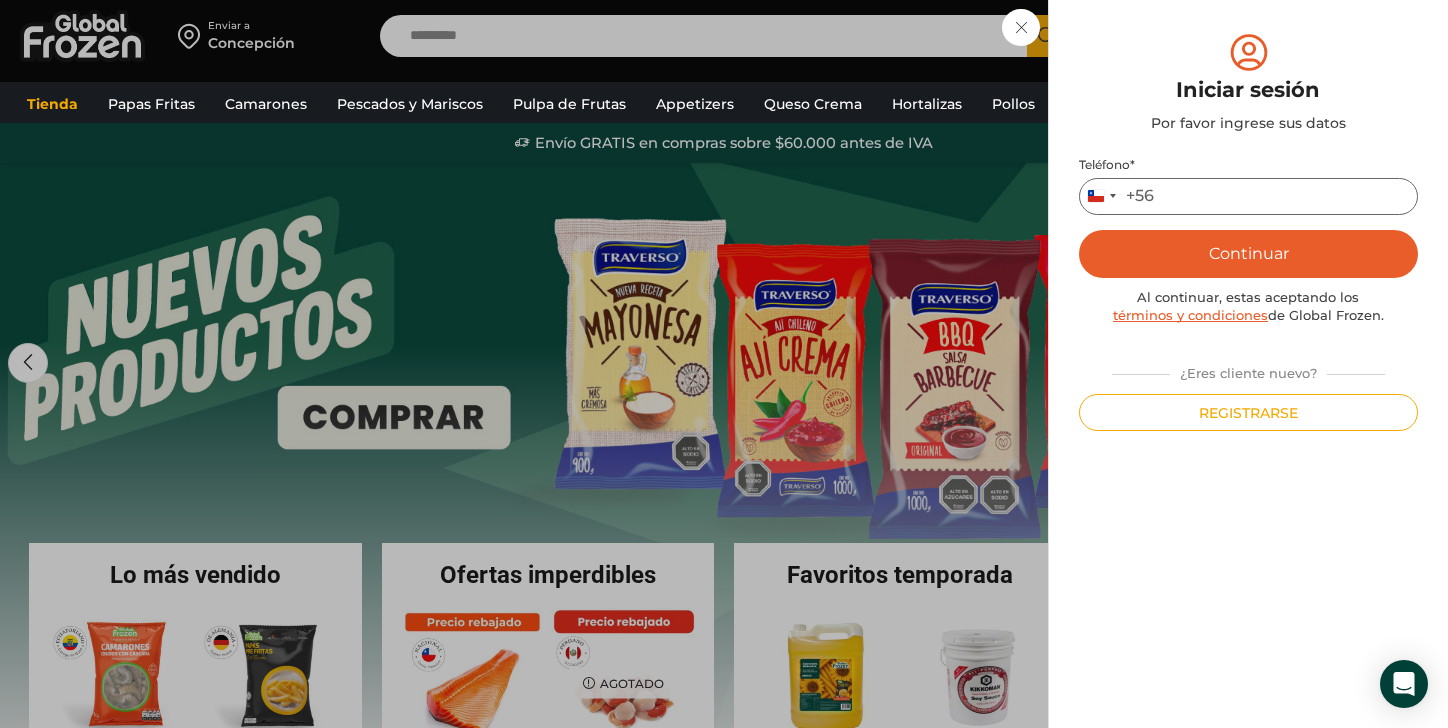 click on "Teléfono
*" at bounding box center (1248, 196) 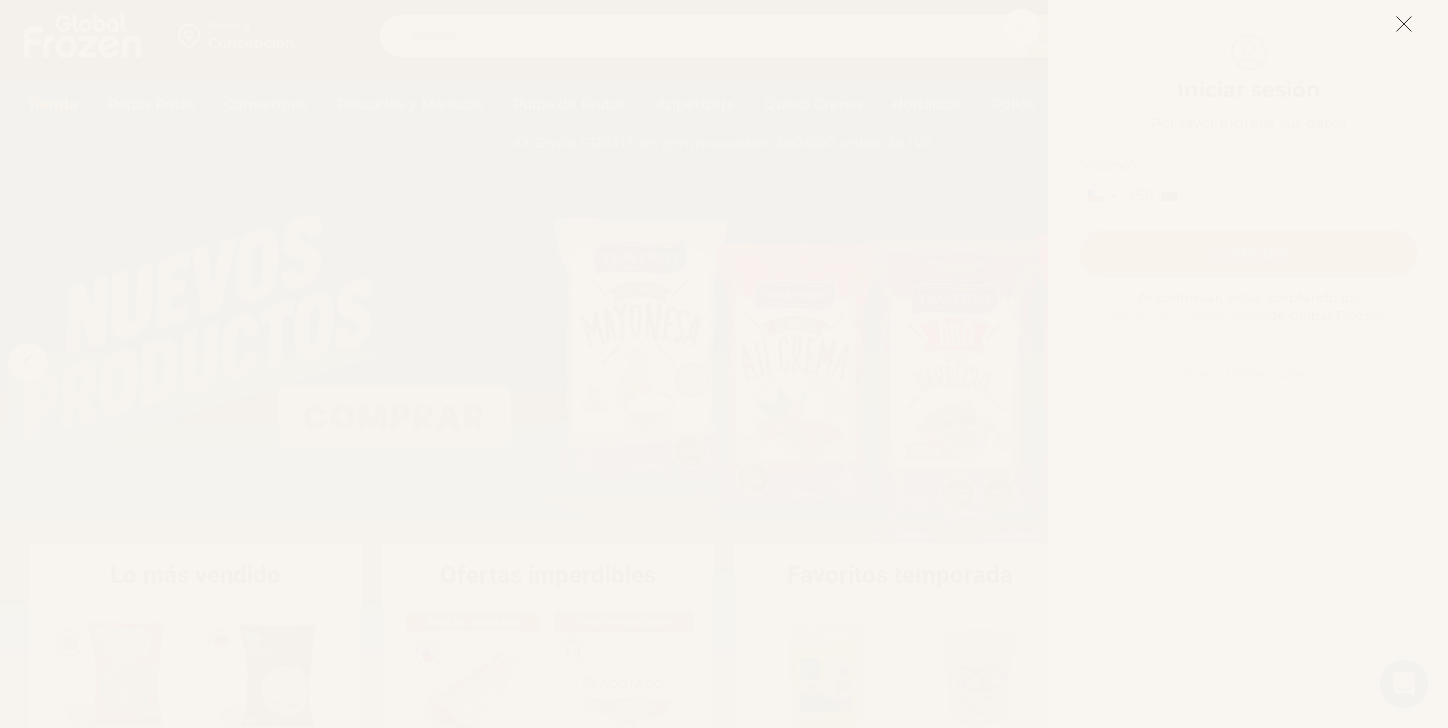 click at bounding box center [1404, 24] 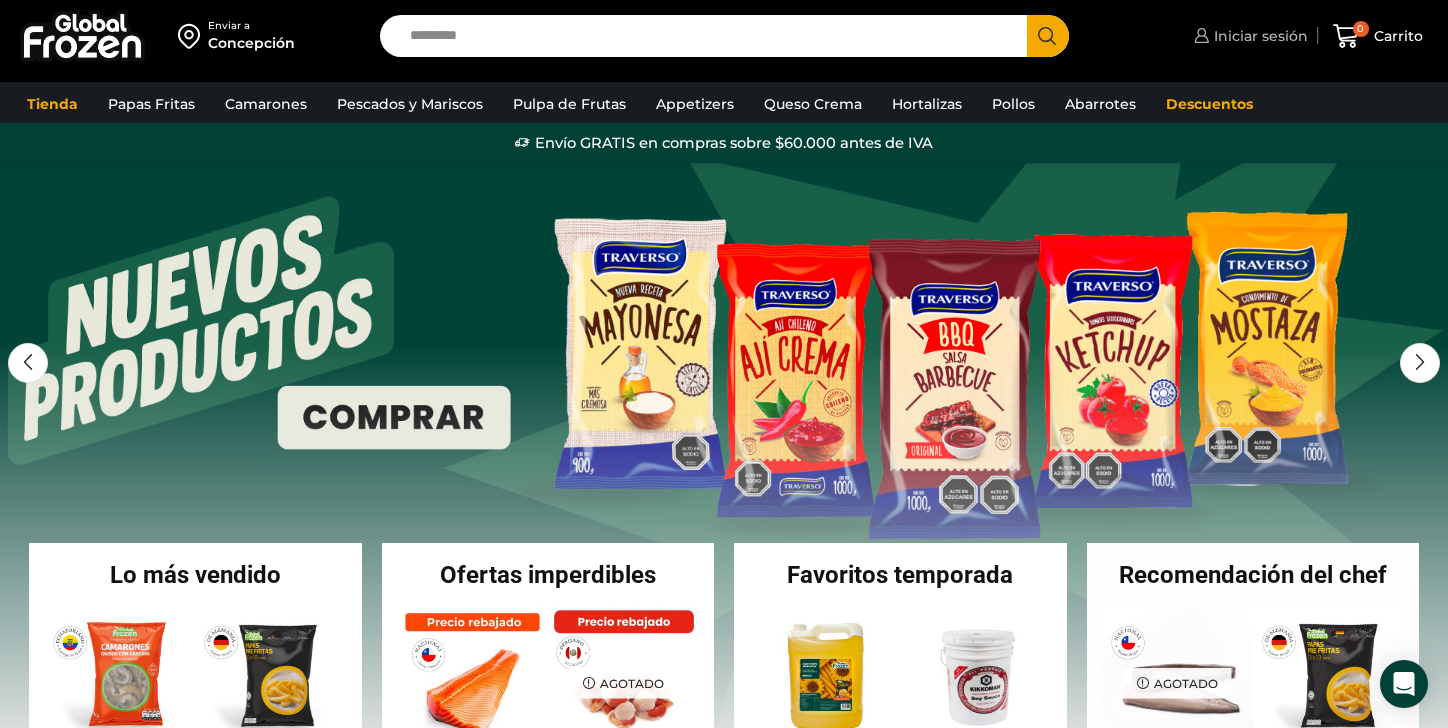 click on "Iniciar sesión" at bounding box center (1258, 36) 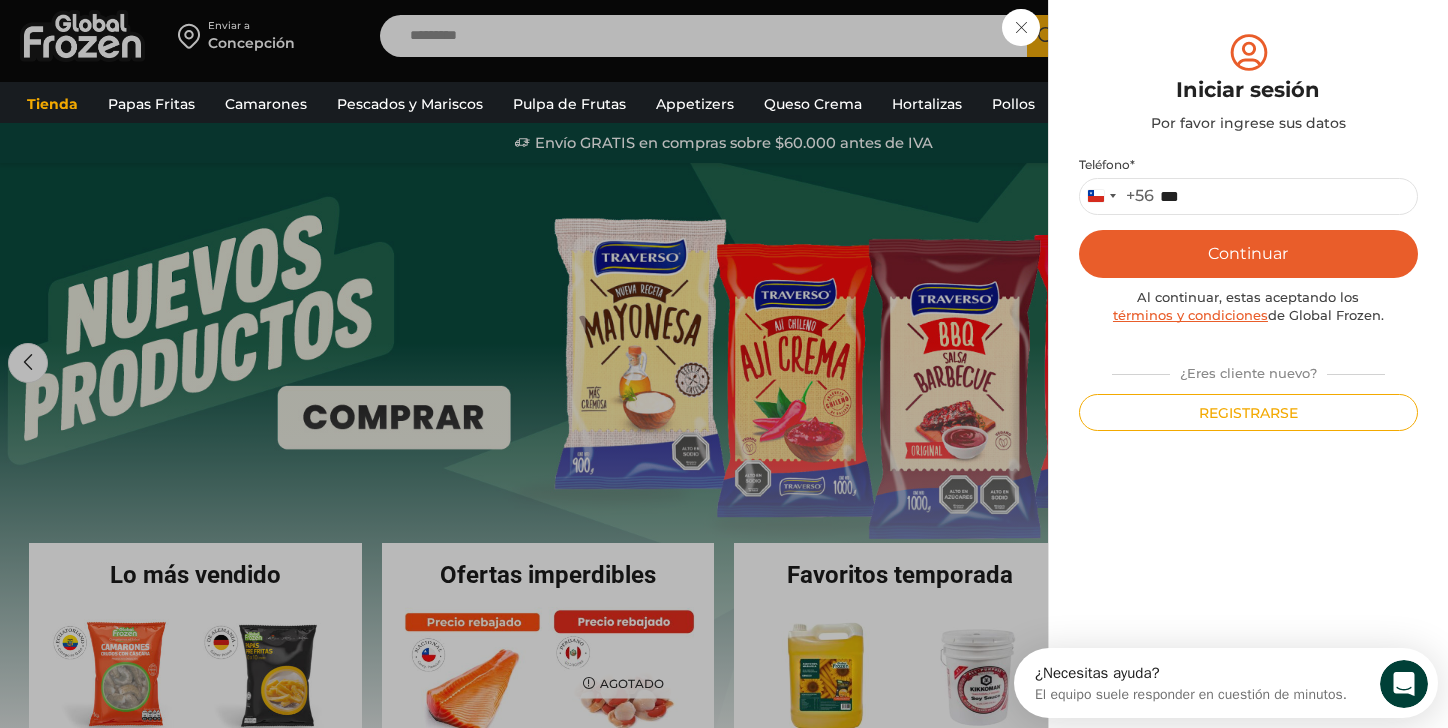 scroll, scrollTop: 0, scrollLeft: 0, axis: both 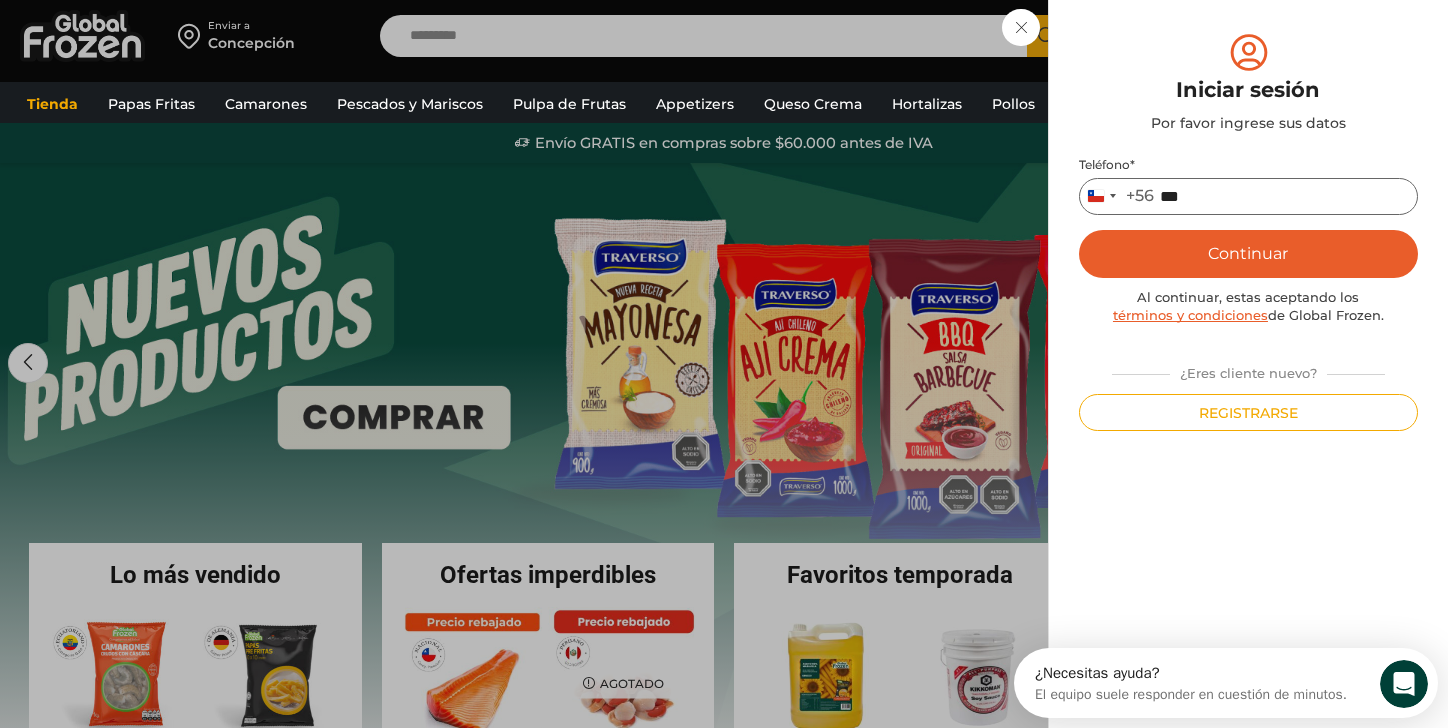 click on "***" at bounding box center [1248, 196] 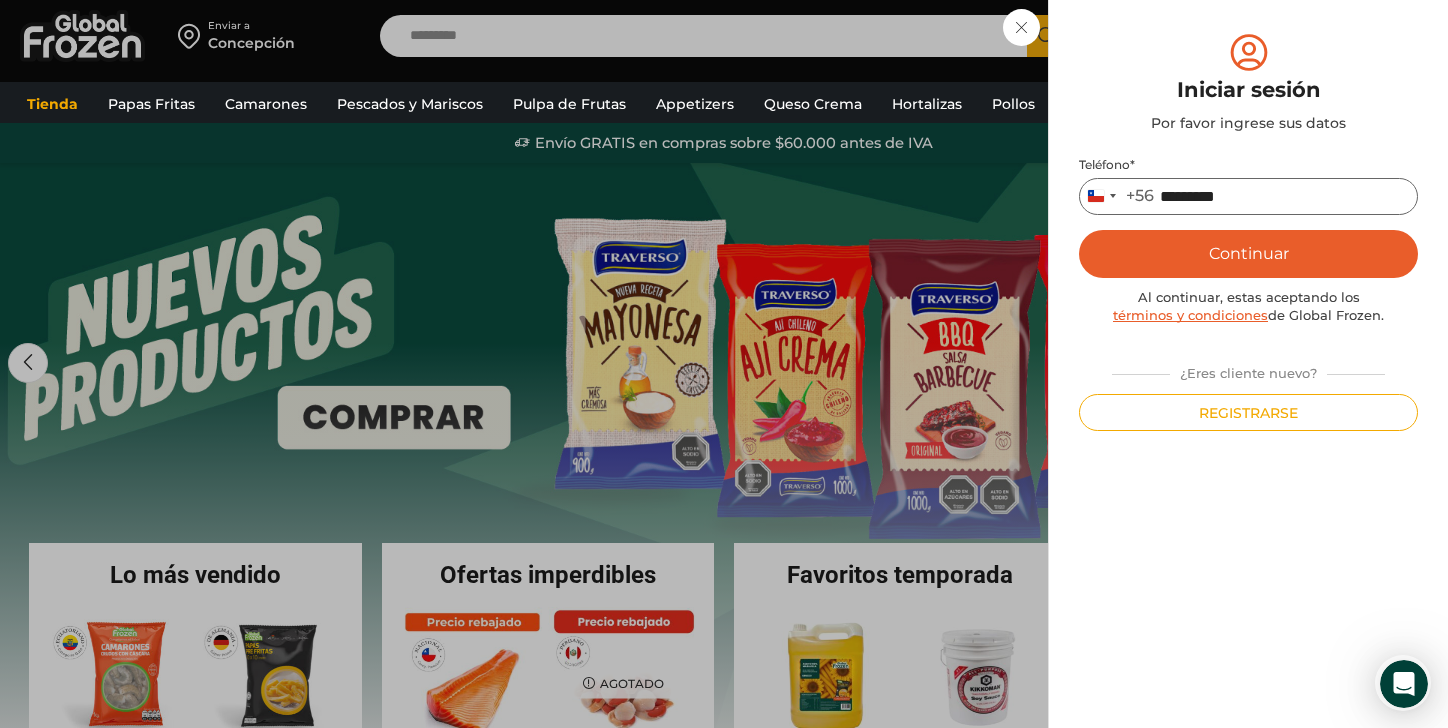 type on "*********" 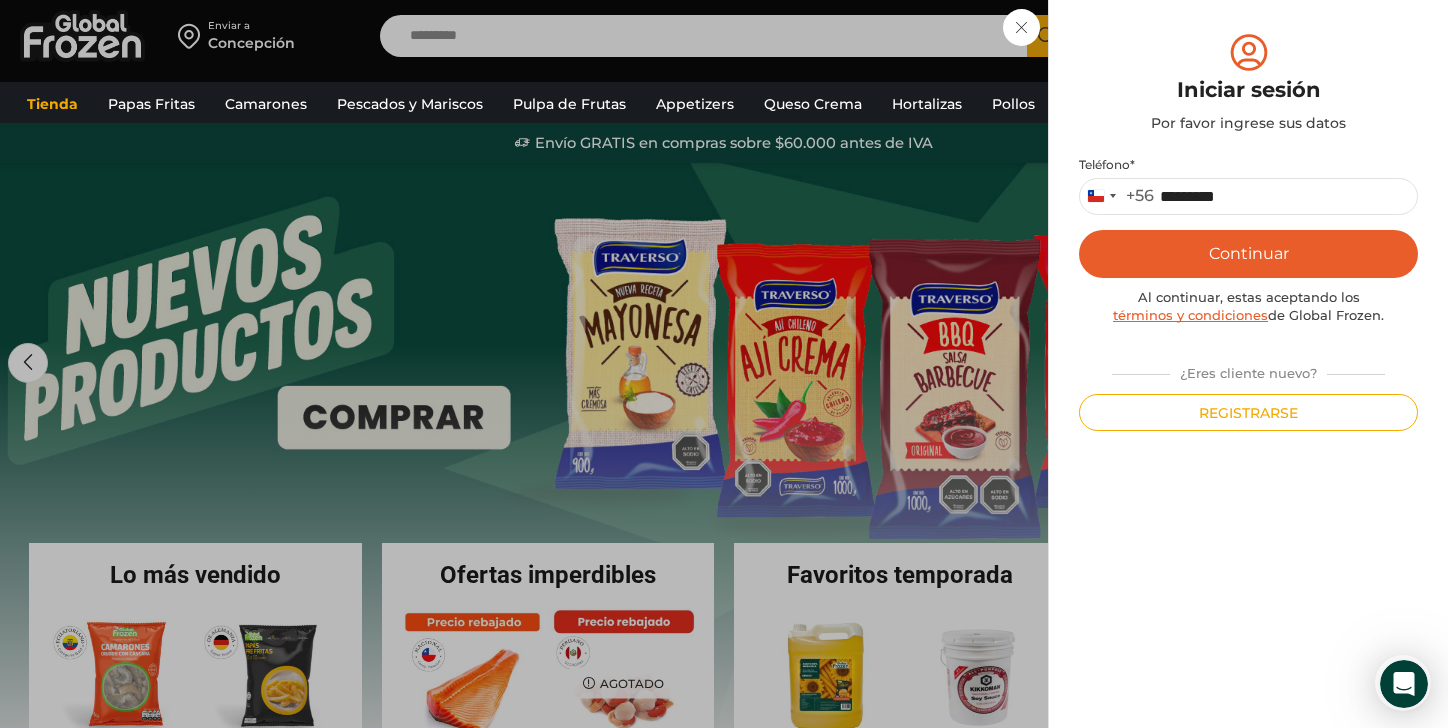 click on "Continuar" at bounding box center [1248, 254] 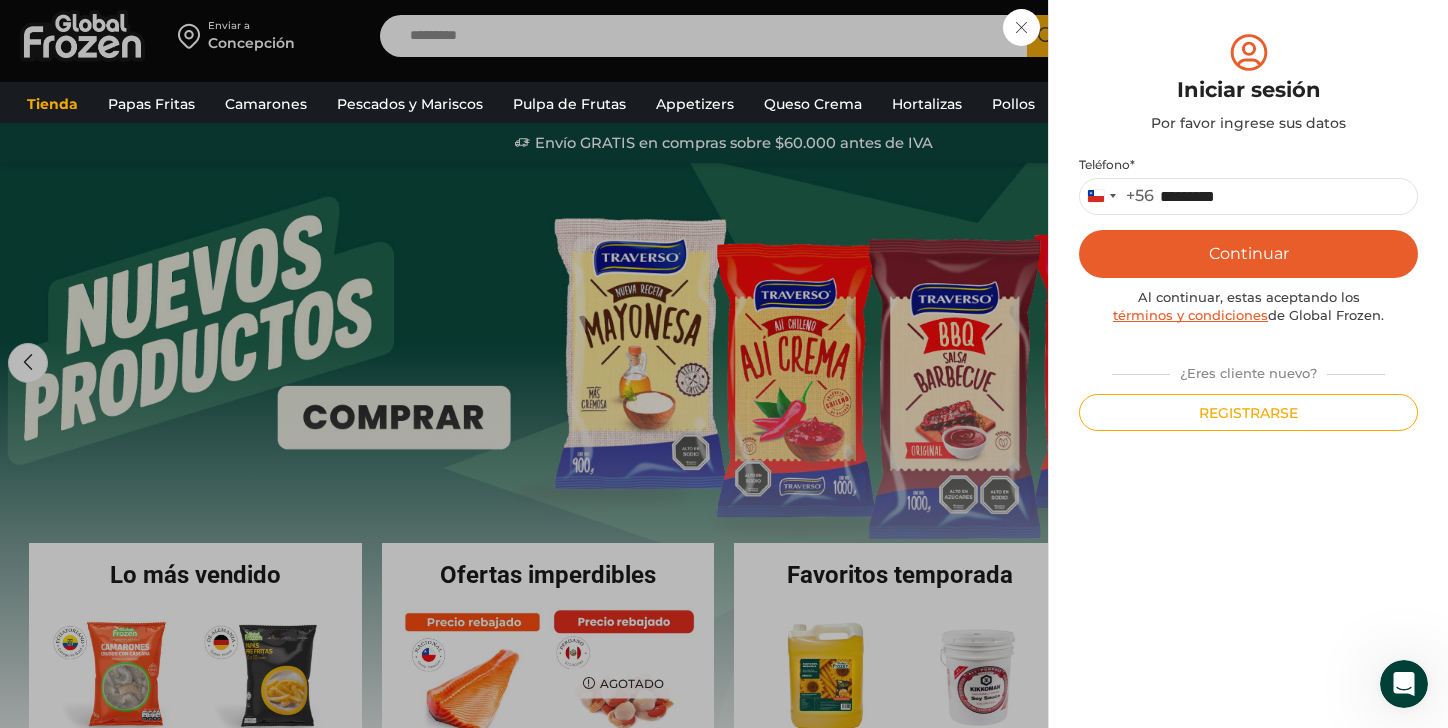 click on "Continuar" at bounding box center (1248, 254) 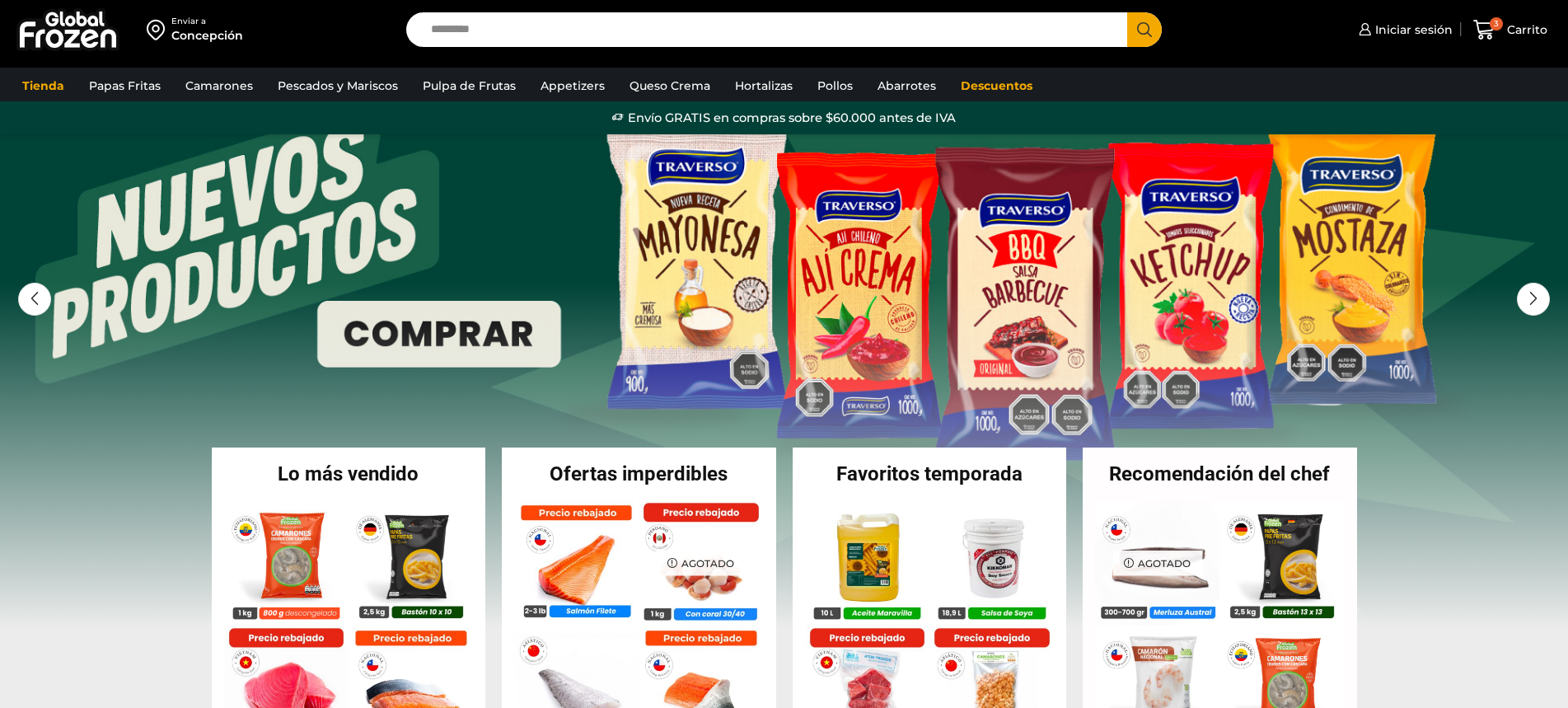scroll, scrollTop: 0, scrollLeft: 0, axis: both 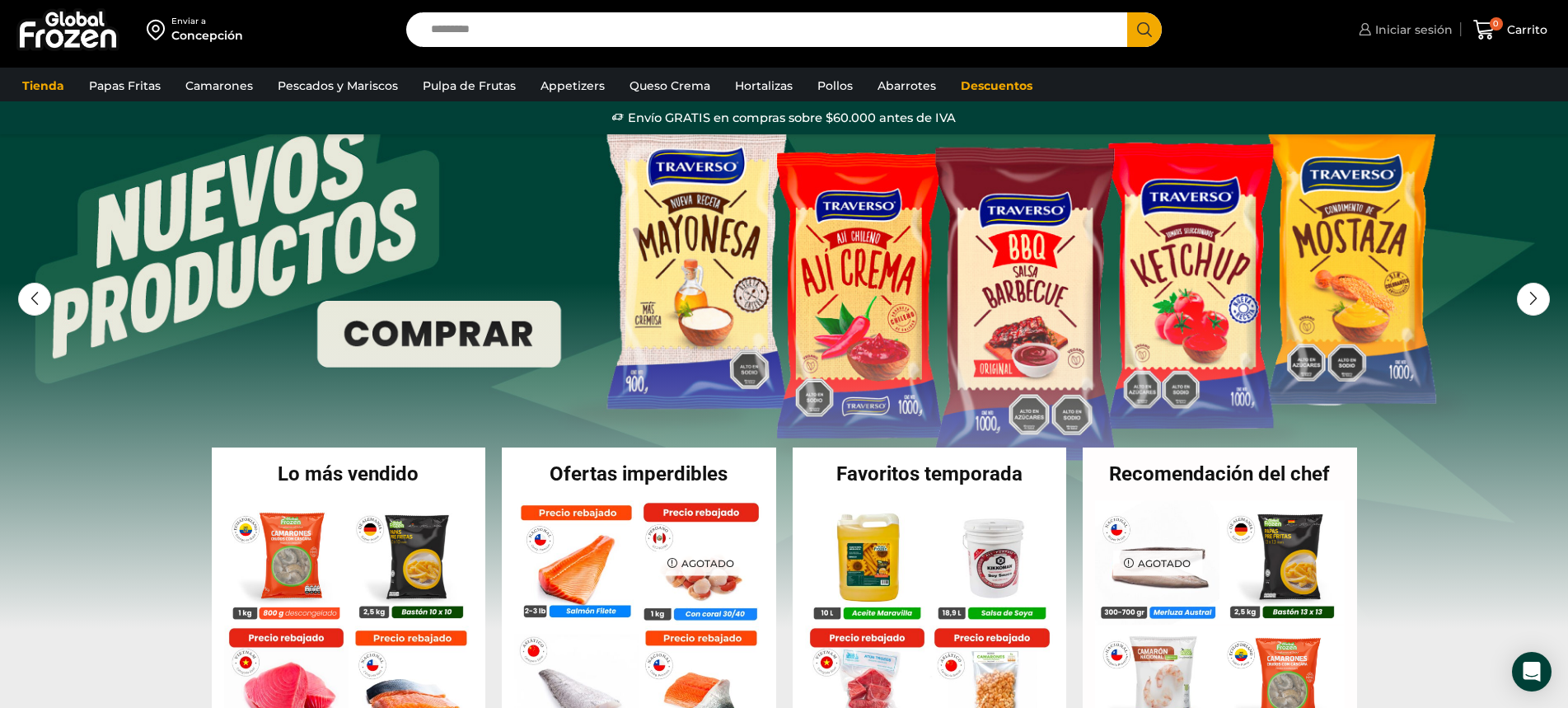 click on "Iniciar sesión" at bounding box center (1403, 30) 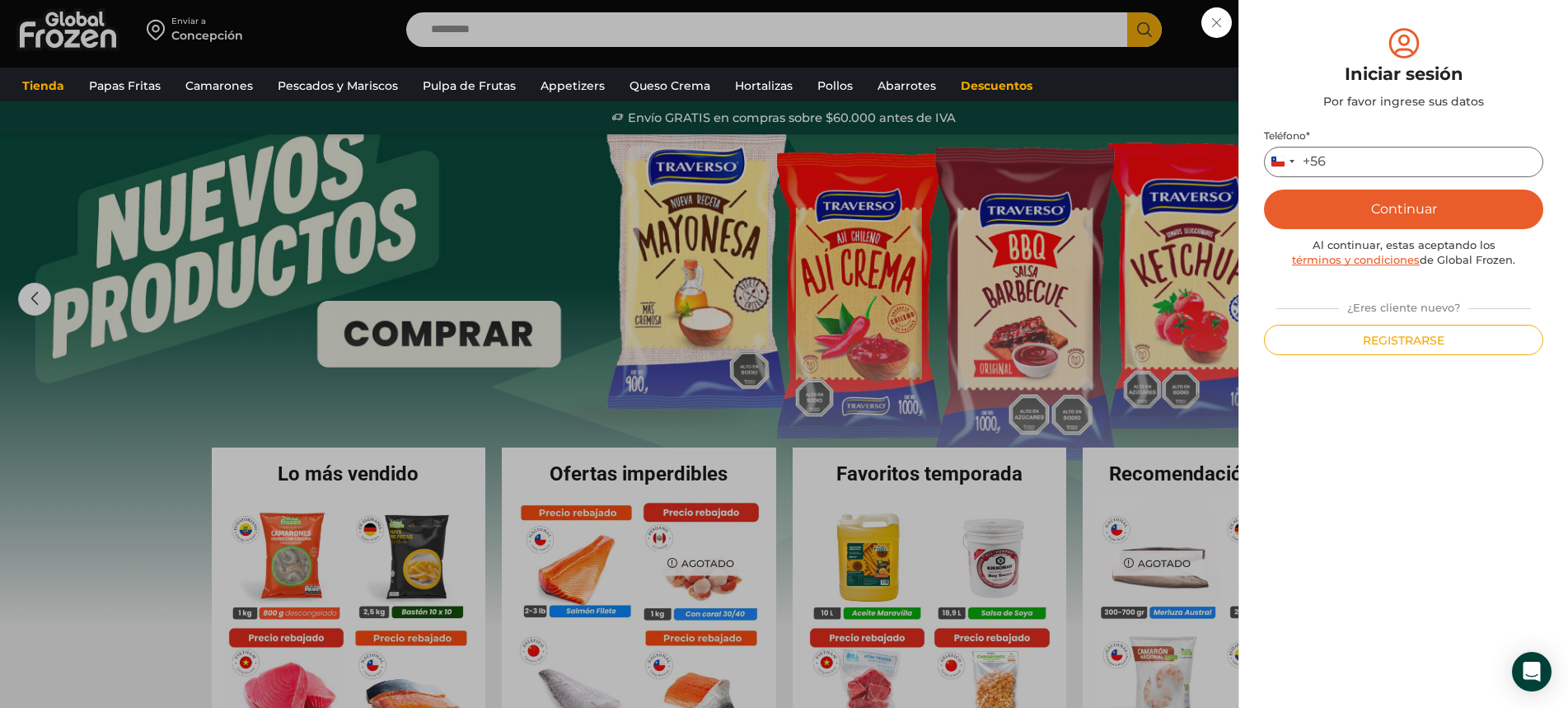 click on "Teléfono
*" at bounding box center [1403, 162] 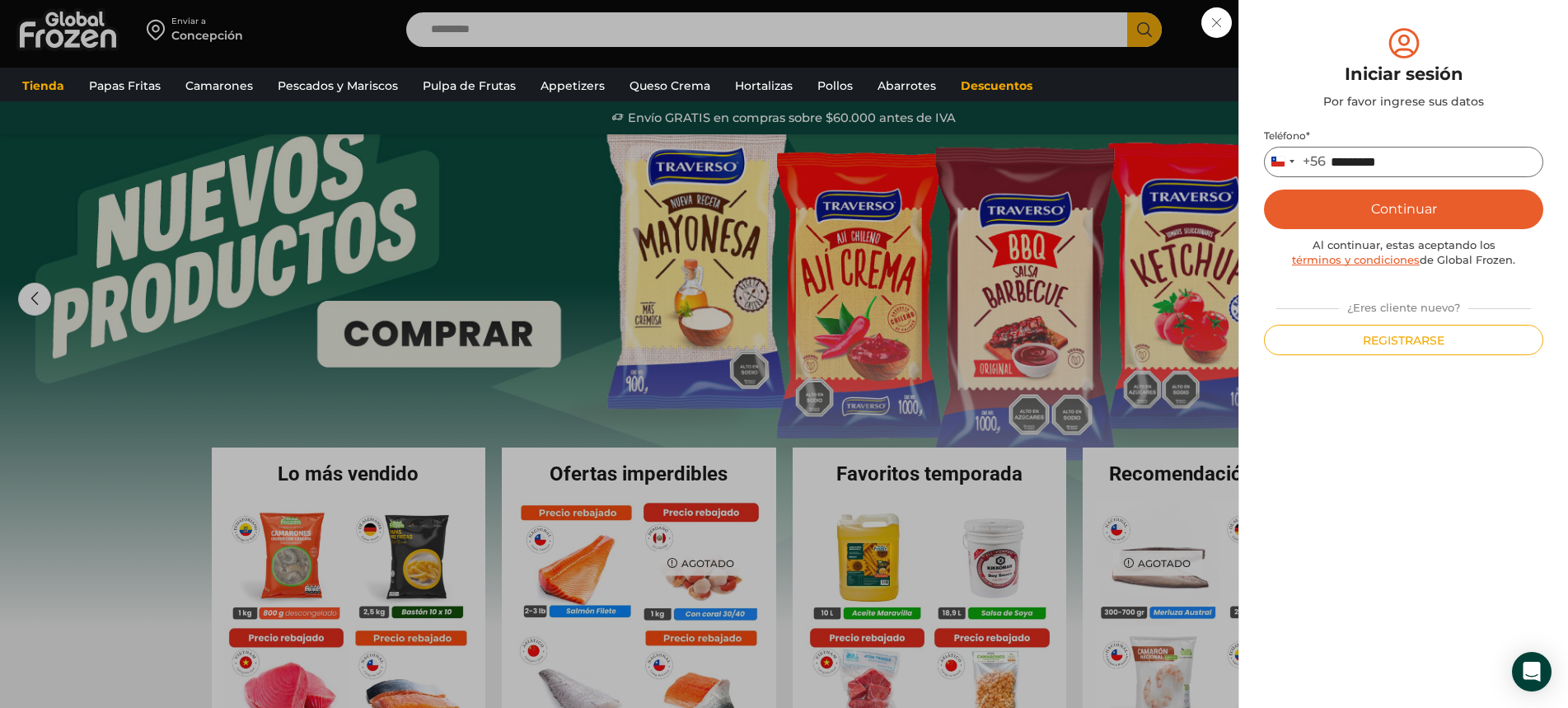 type on "*********" 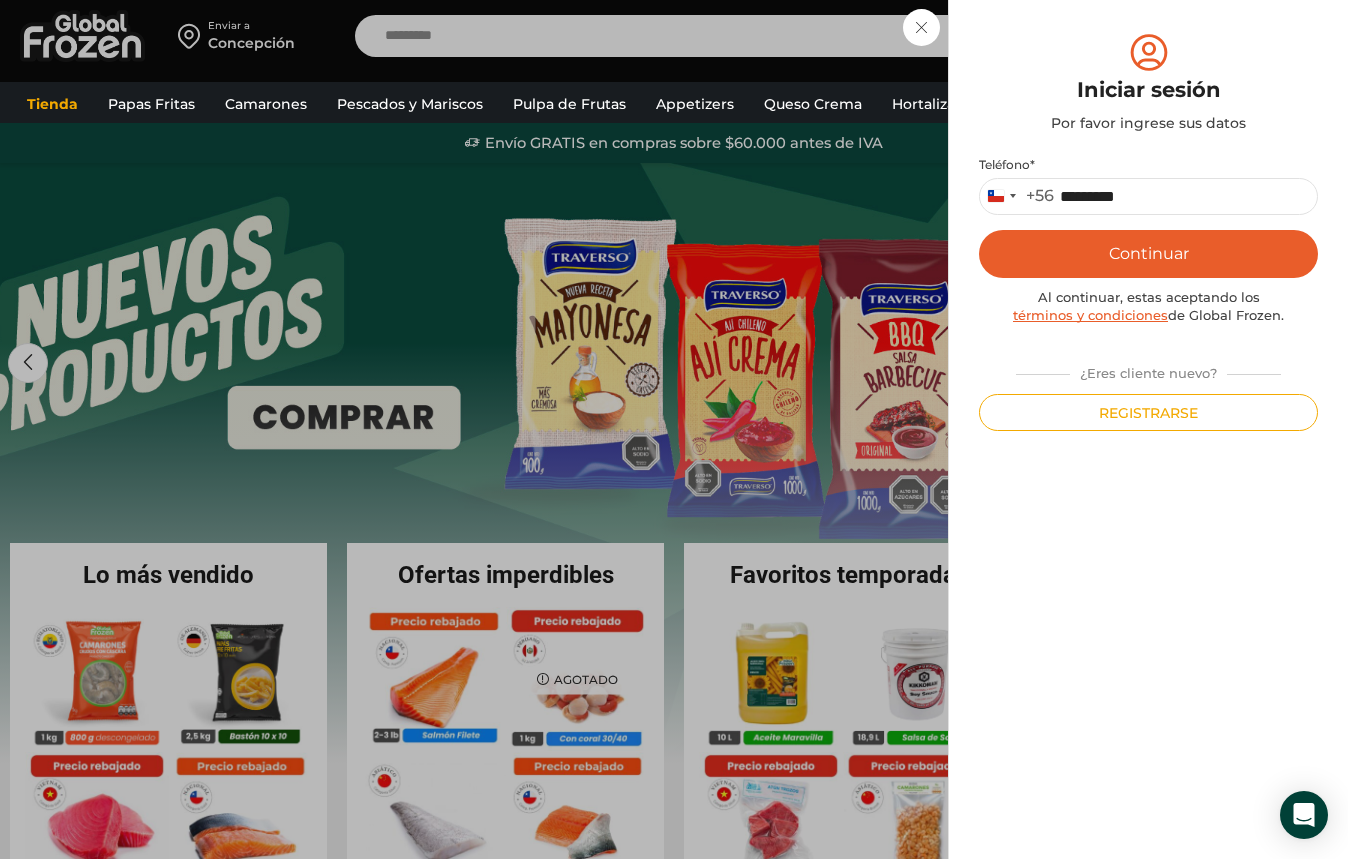 click on "Continuar" at bounding box center [1148, 254] 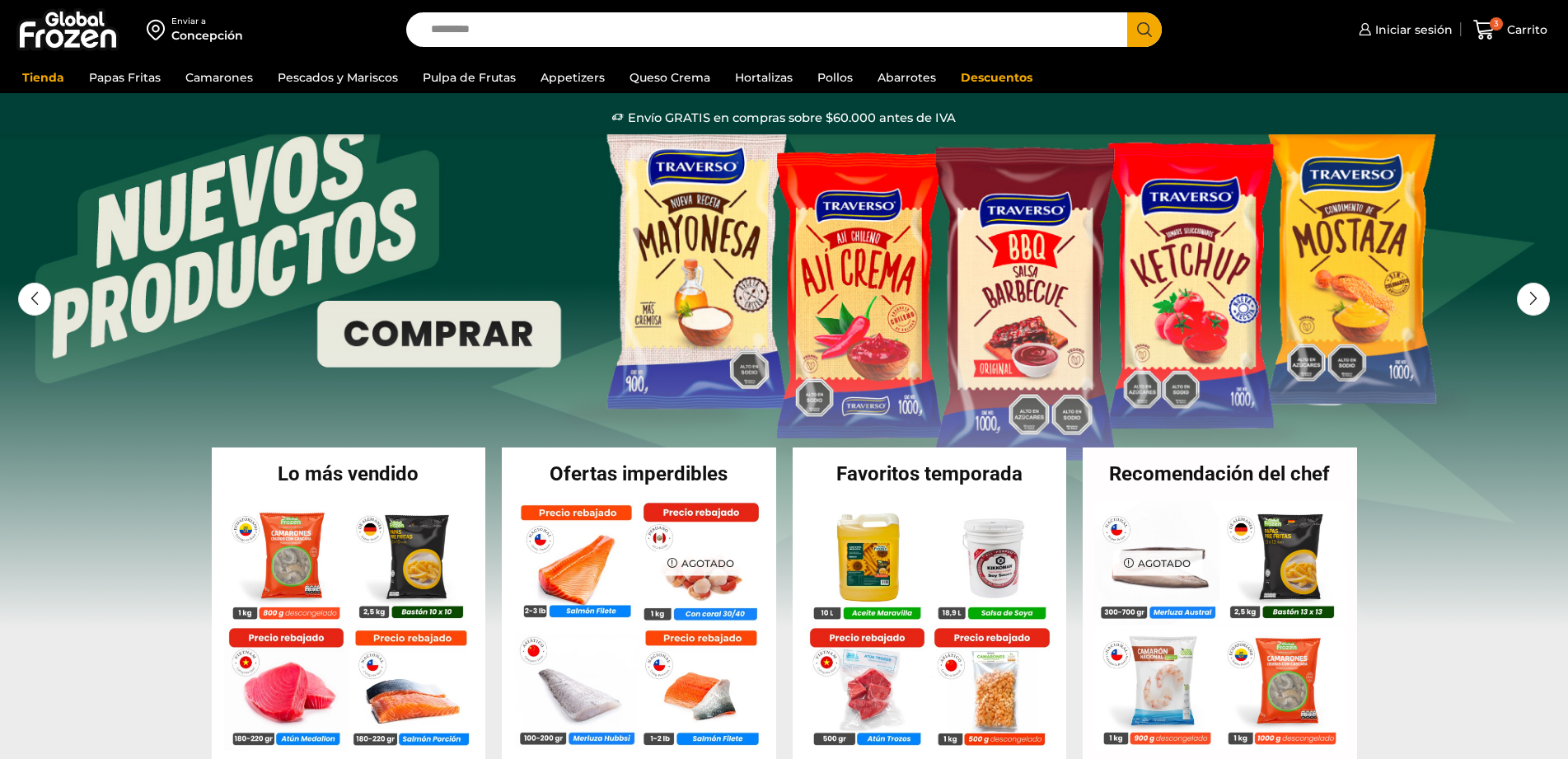 scroll, scrollTop: 0, scrollLeft: 0, axis: both 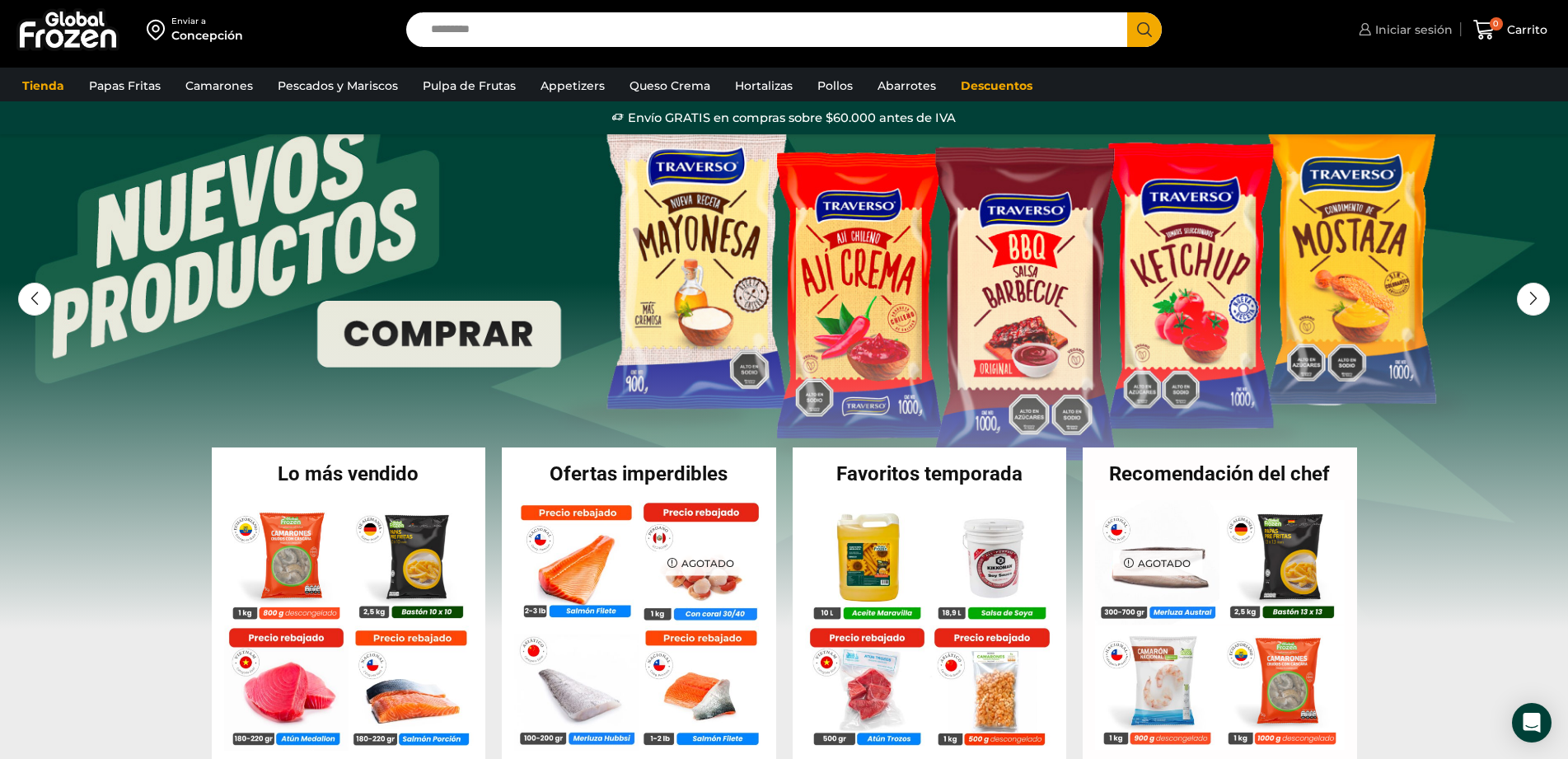 click on "Iniciar sesión" at bounding box center [1411, 30] 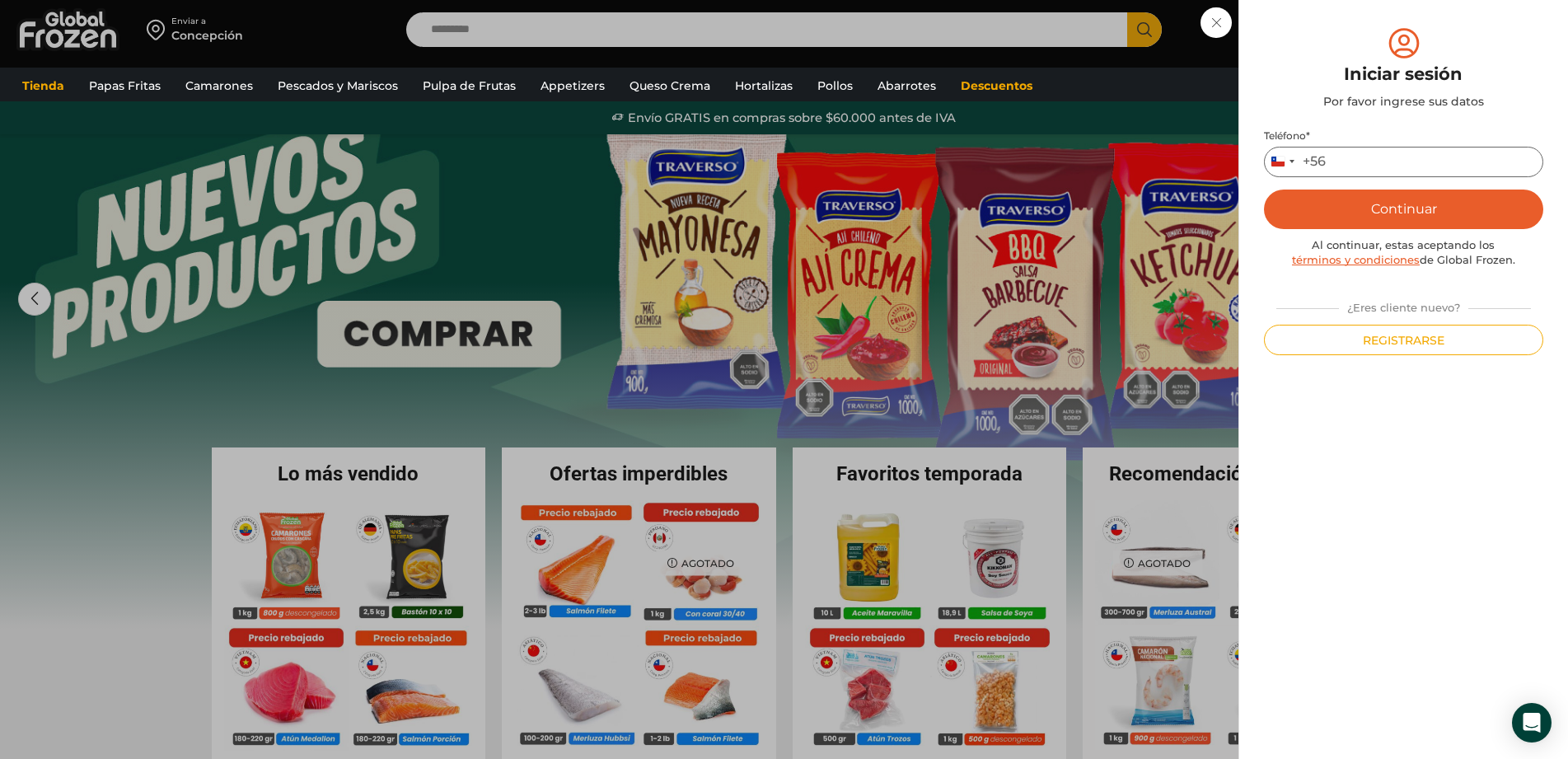 click on "Teléfono
*" at bounding box center [1403, 162] 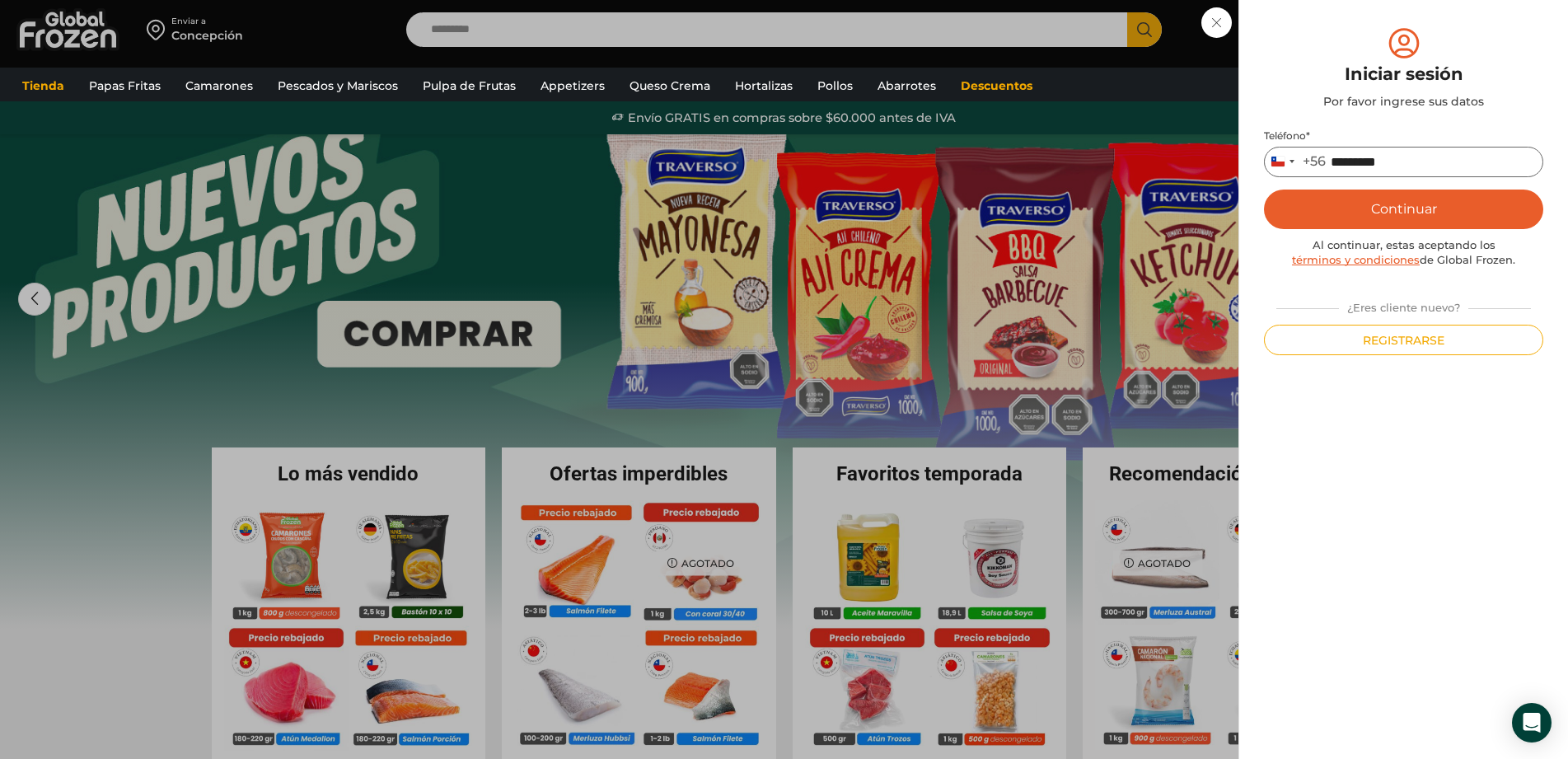 type on "*********" 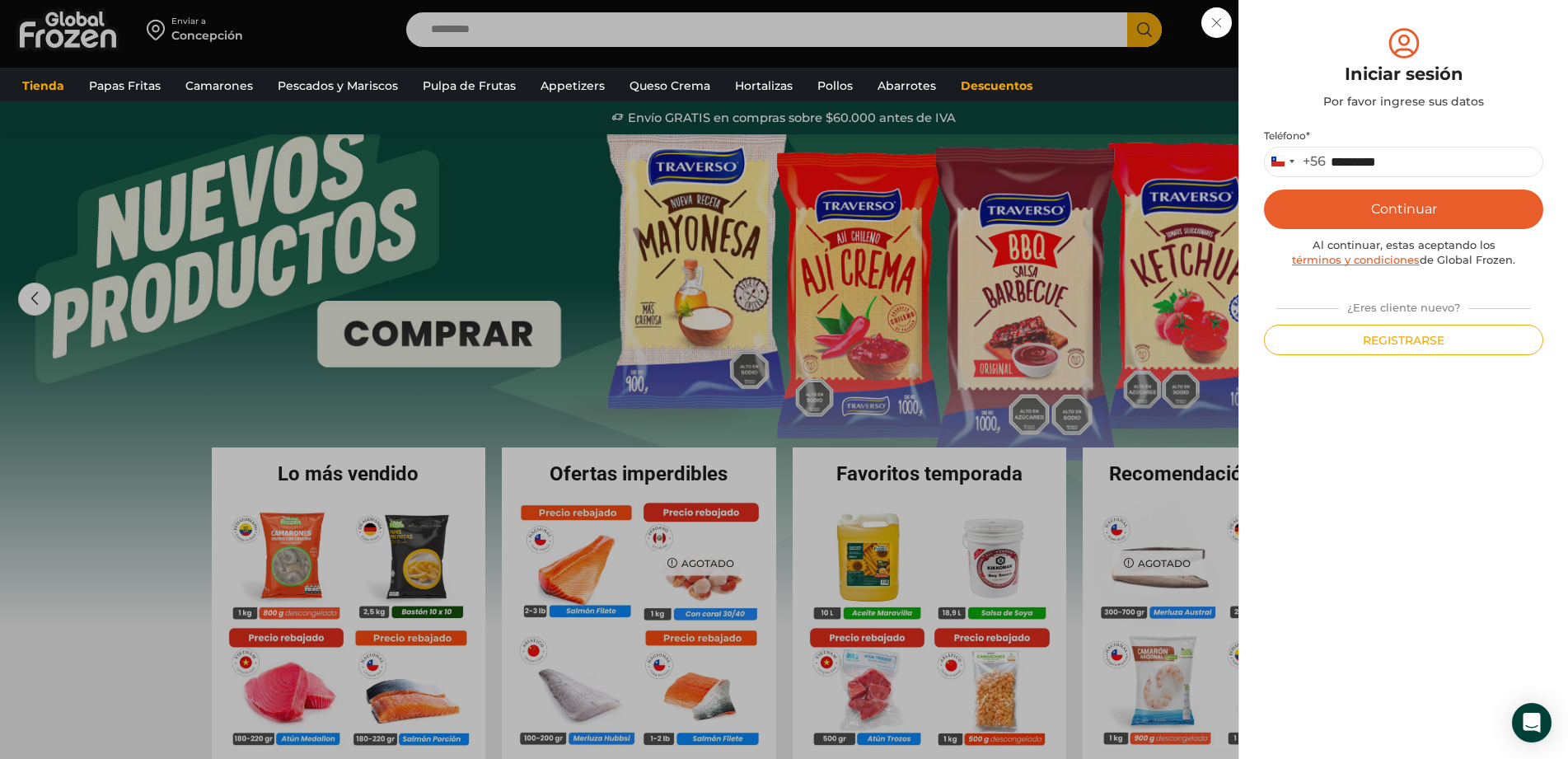 click on "Continuar" at bounding box center [1403, 209] 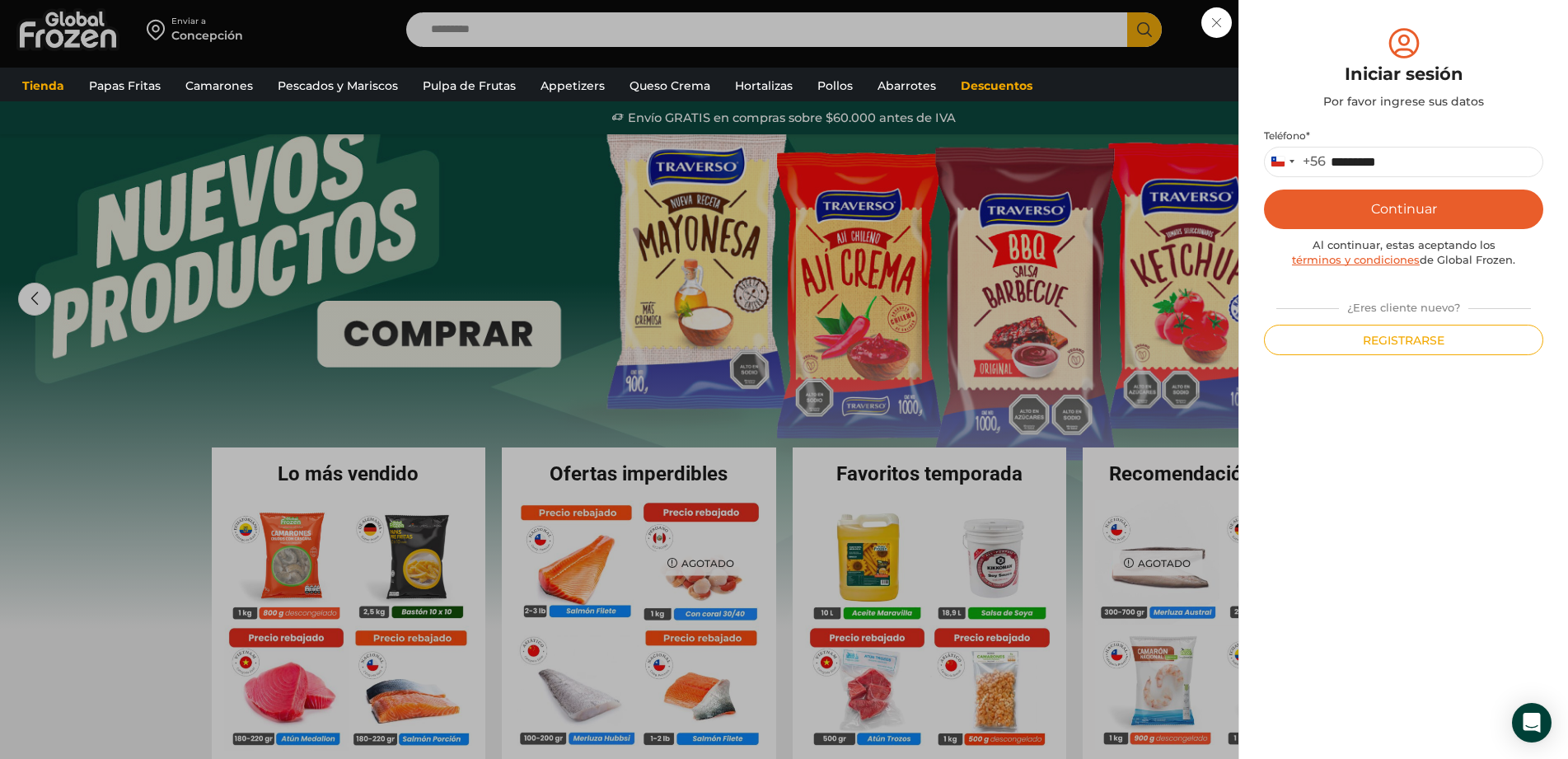 click on "Continuar" at bounding box center [1403, 209] 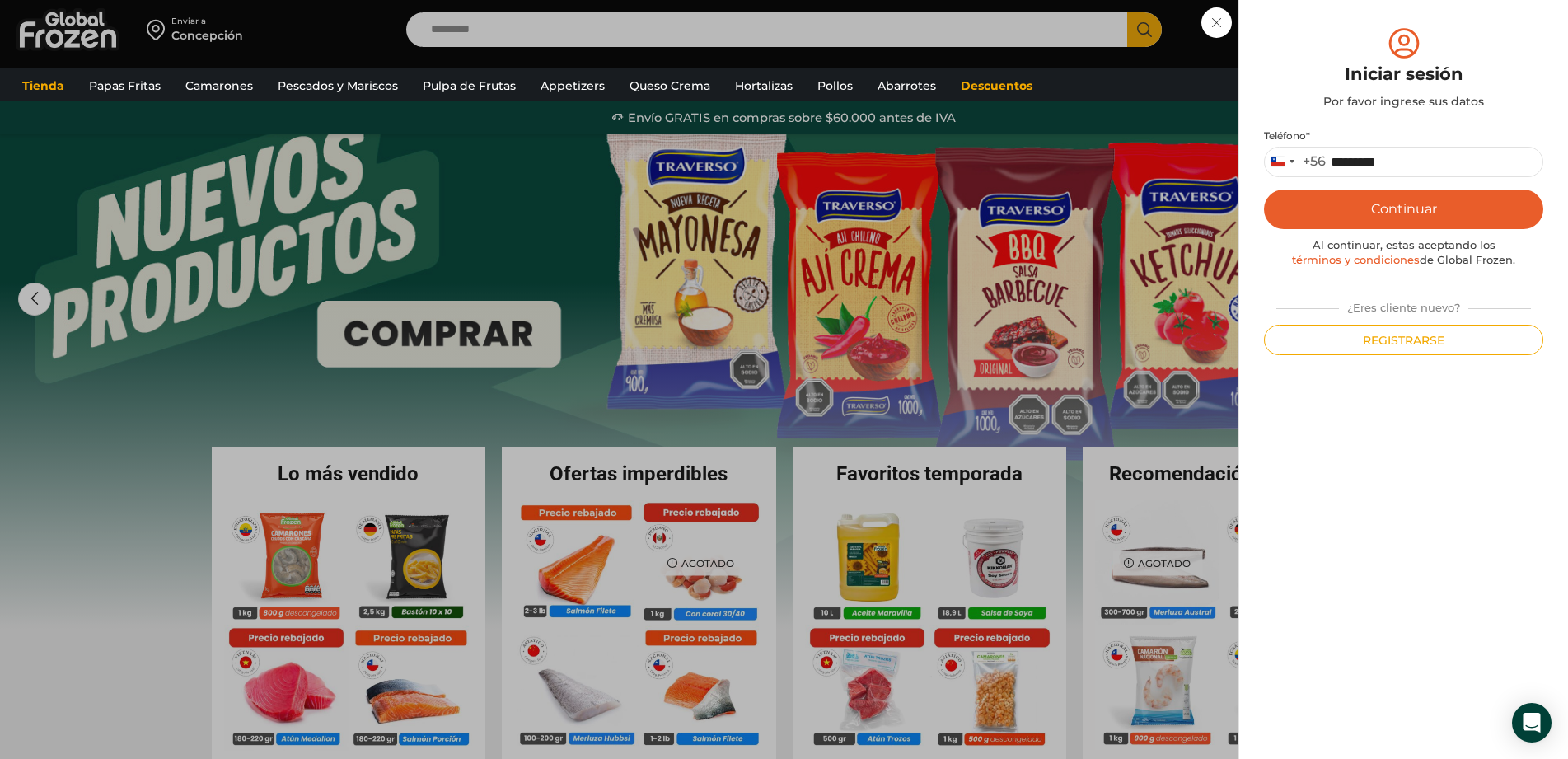 click on "Continuar" at bounding box center (1403, 209) 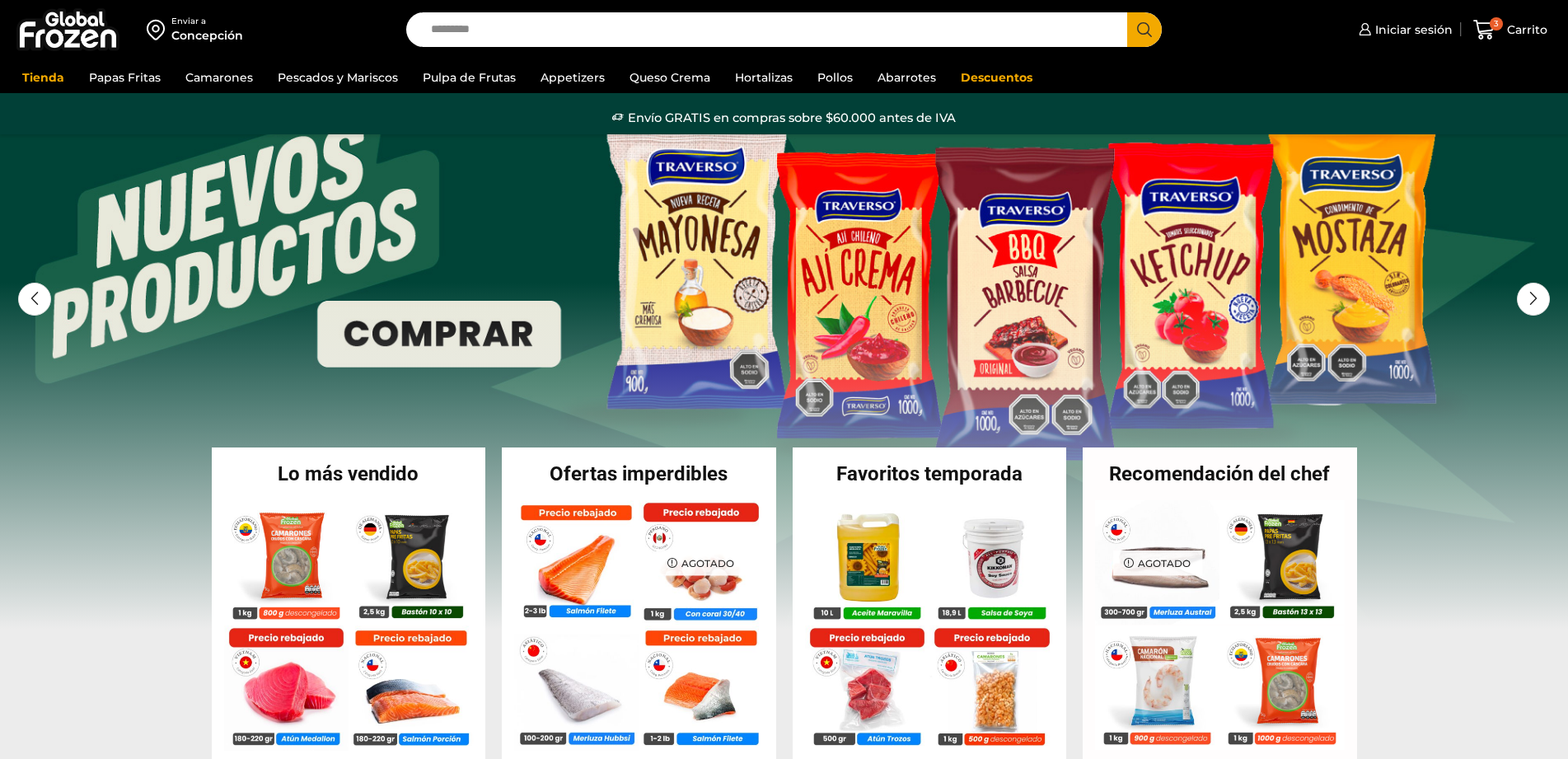 scroll, scrollTop: 0, scrollLeft: 0, axis: both 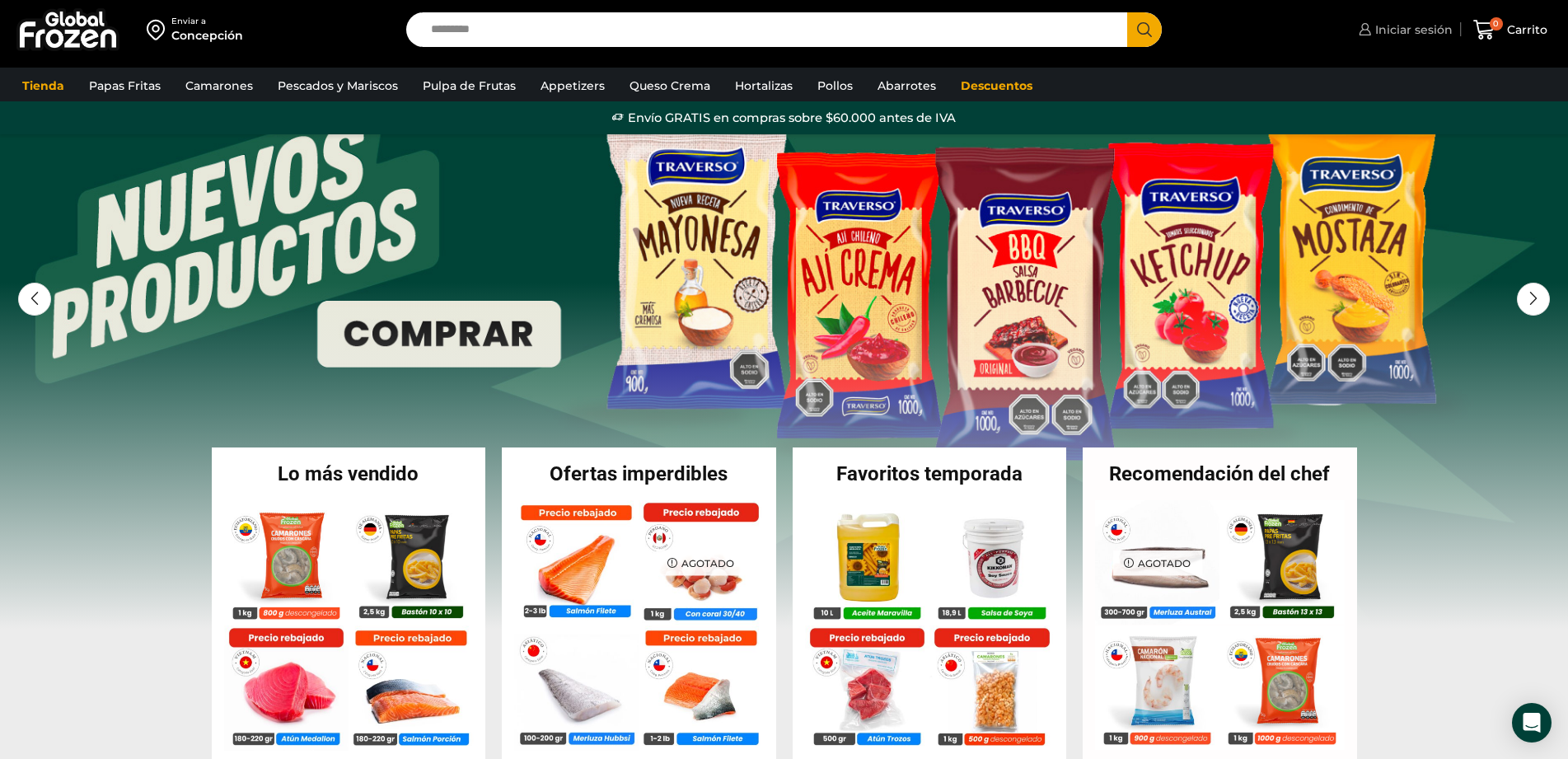 click on "Iniciar sesión" at bounding box center (1411, 30) 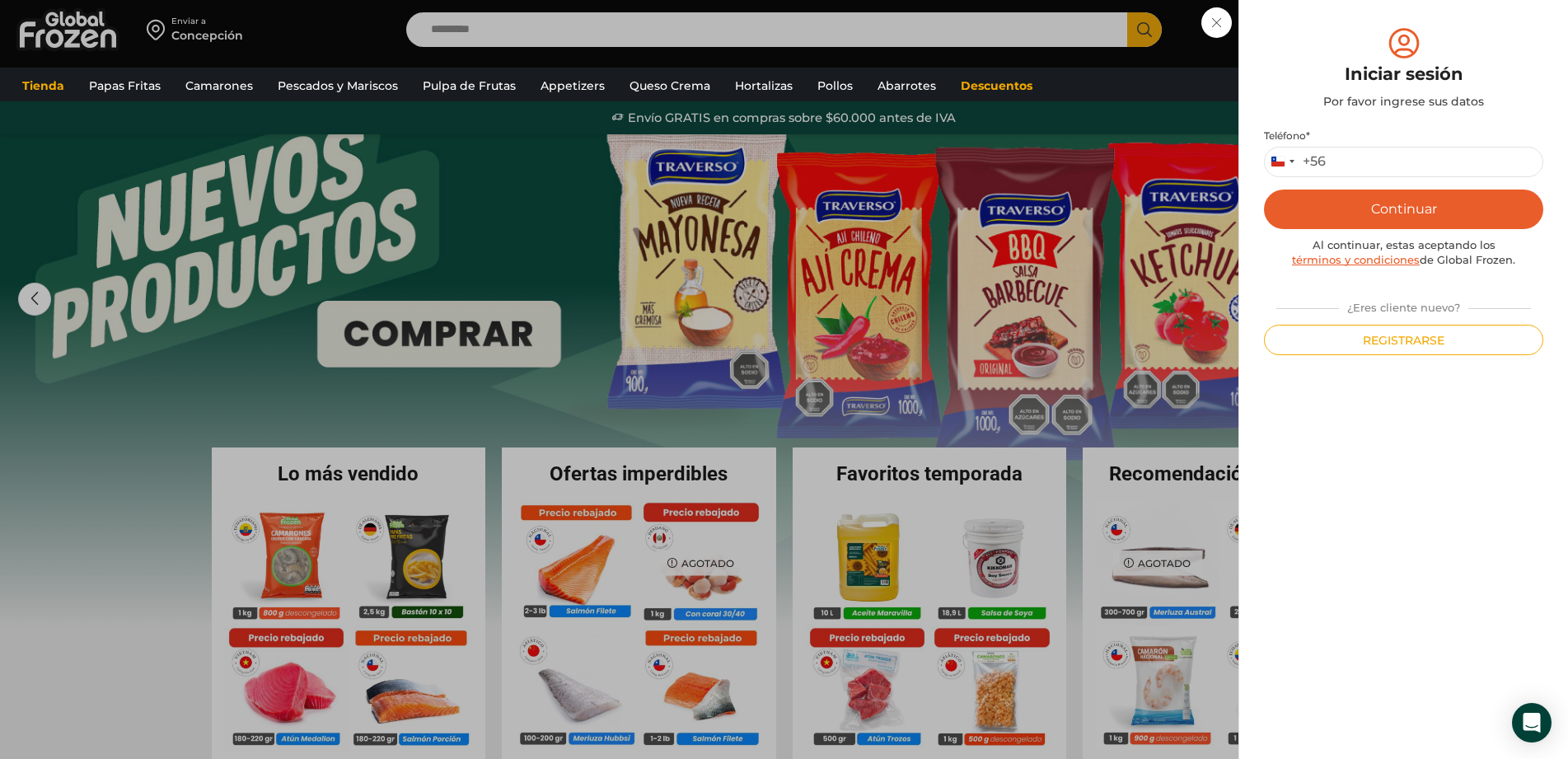 drag, startPoint x: 1382, startPoint y: 178, endPoint x: 1375, endPoint y: 157, distance: 22.135944 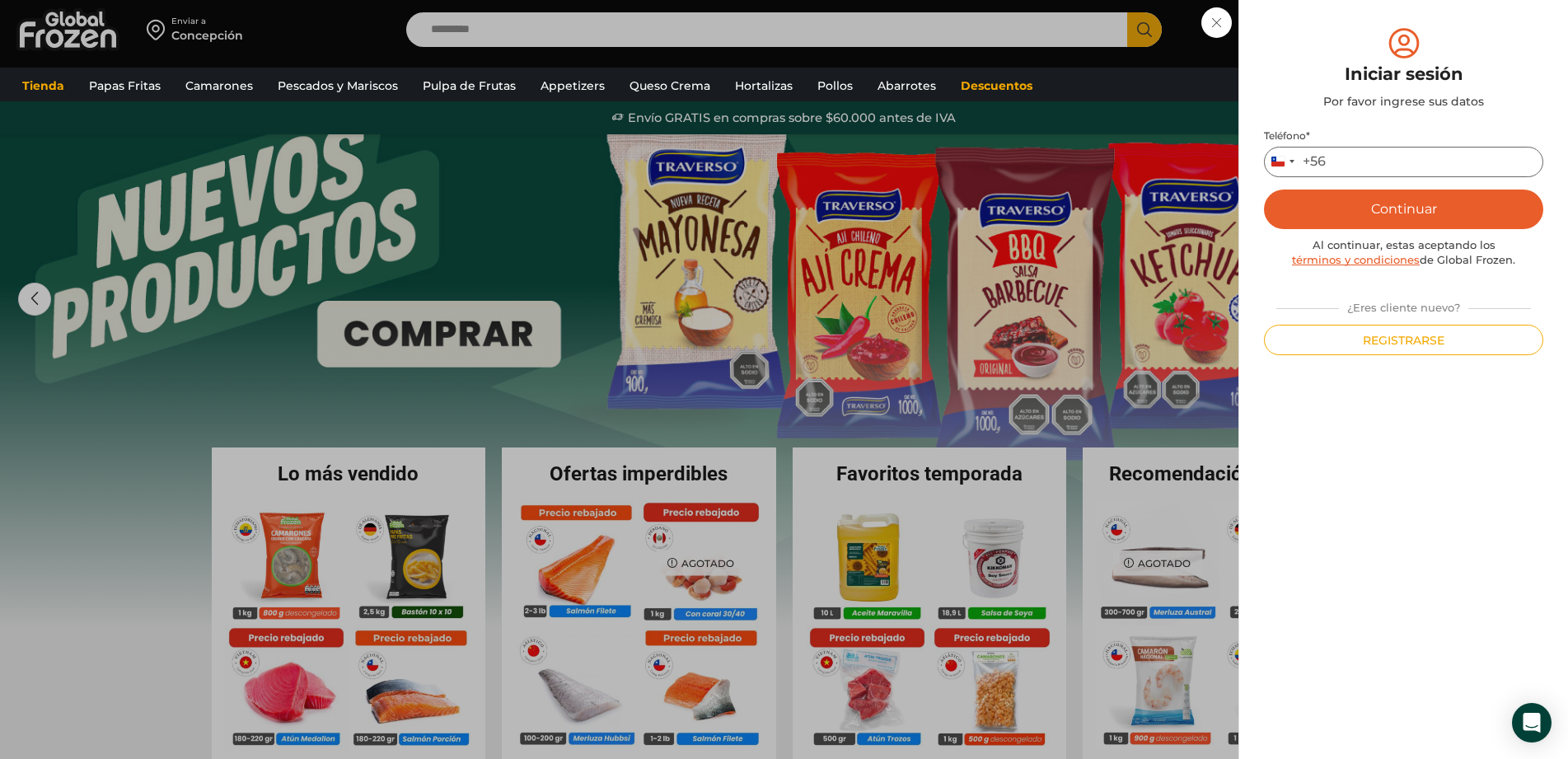 click on "Teléfono
*" at bounding box center [1403, 162] 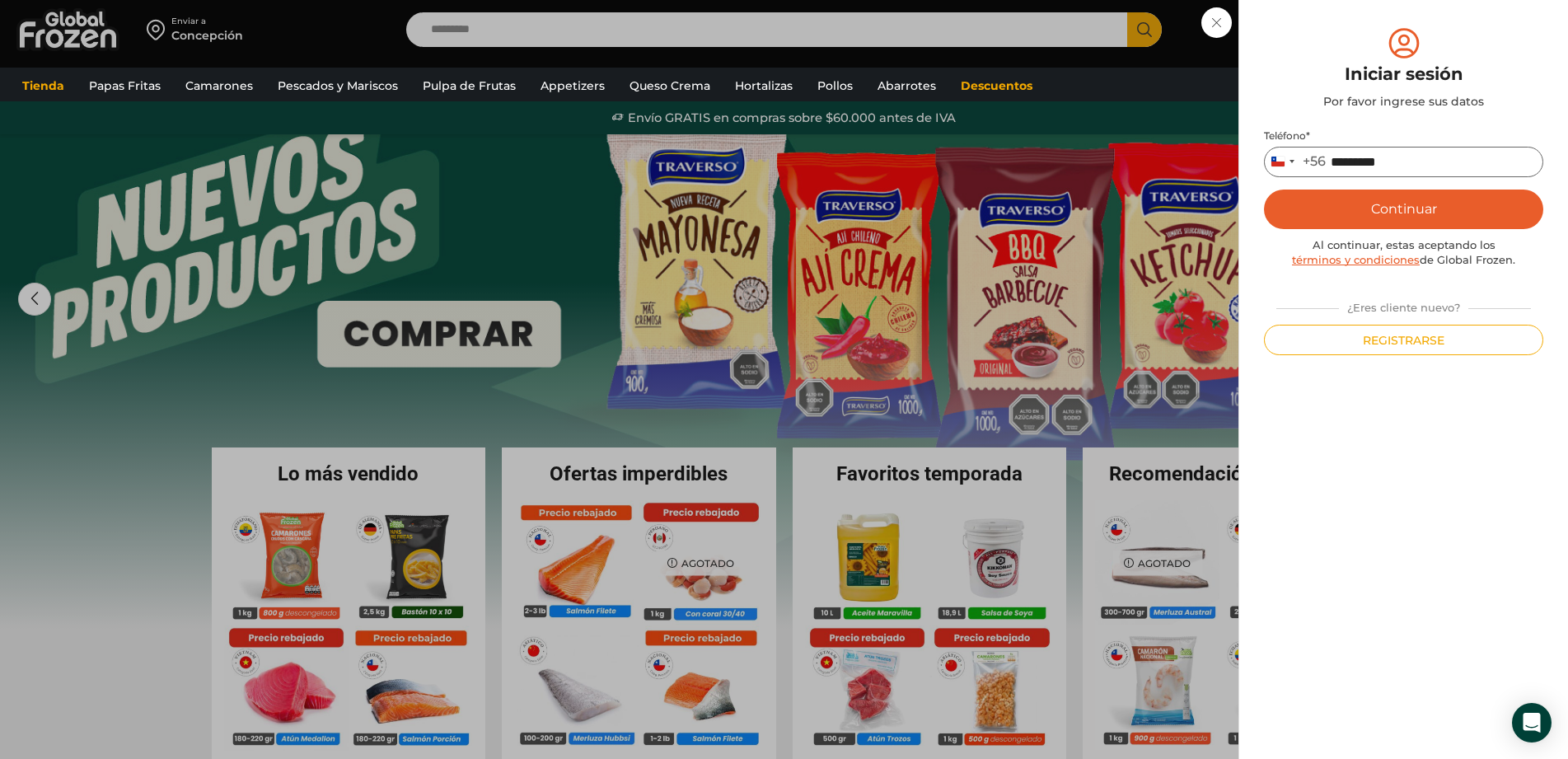 type on "*********" 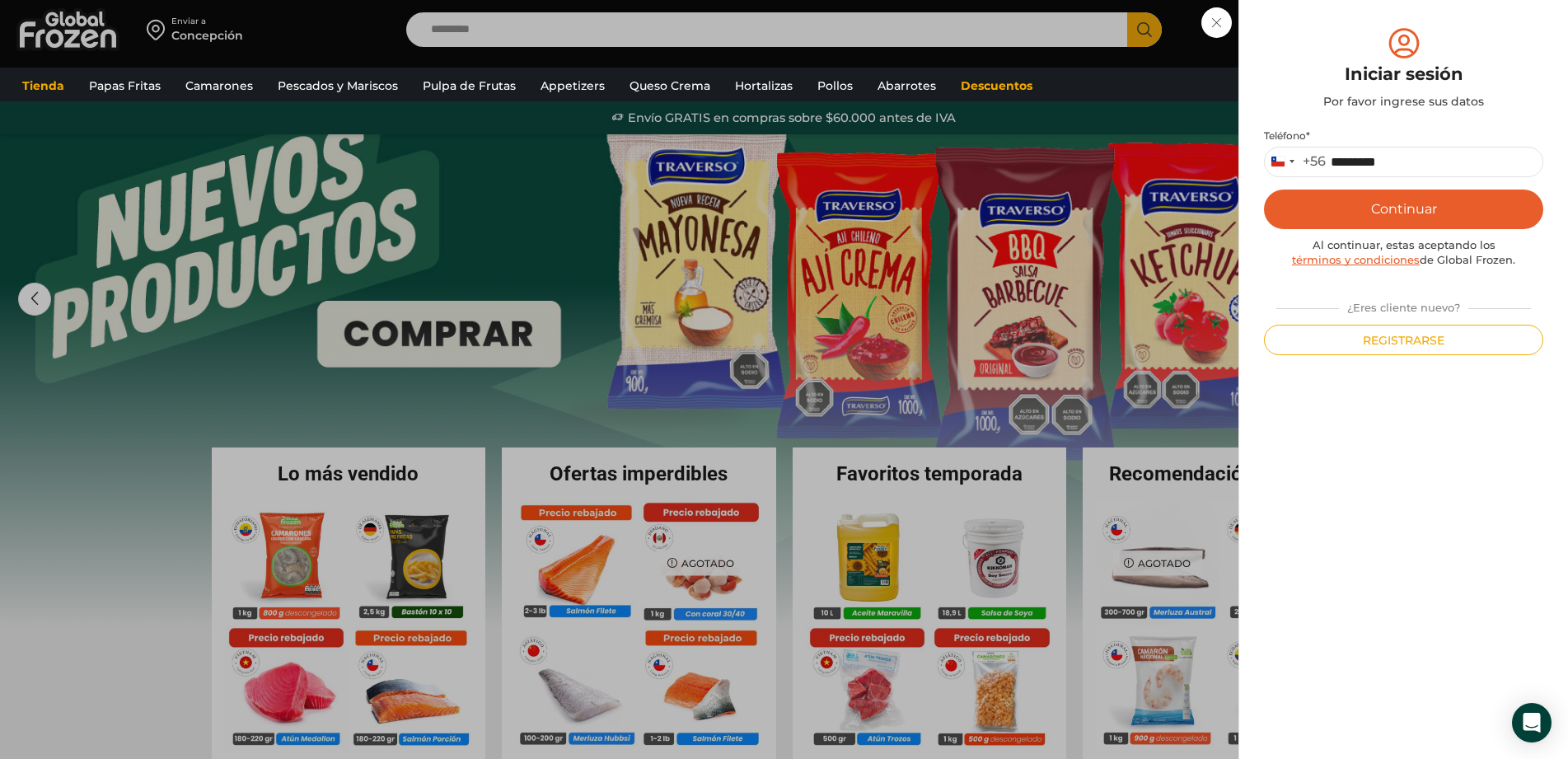 click on "Continuar" at bounding box center [1403, 209] 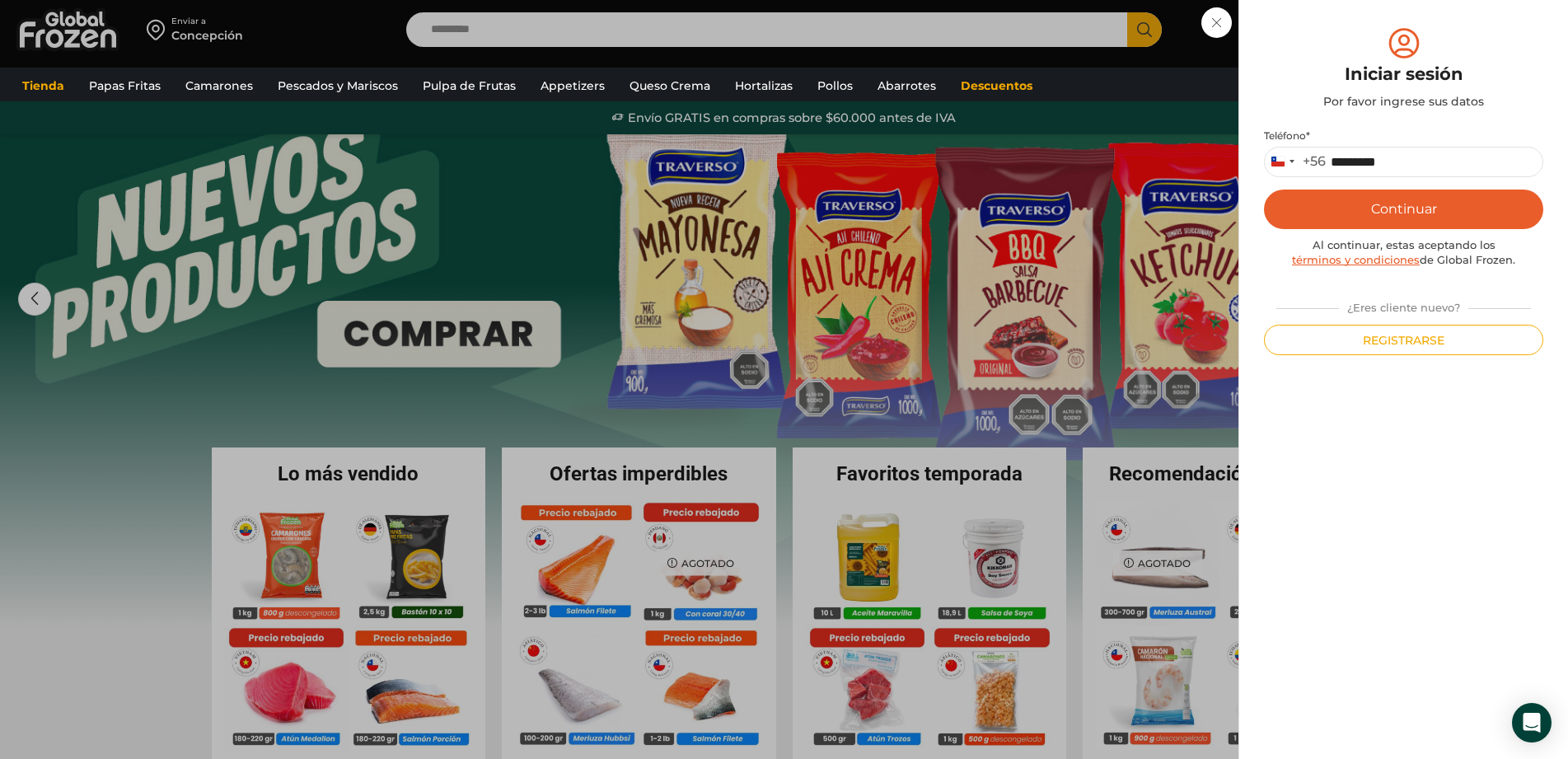 click on "Continuar" at bounding box center (1403, 209) 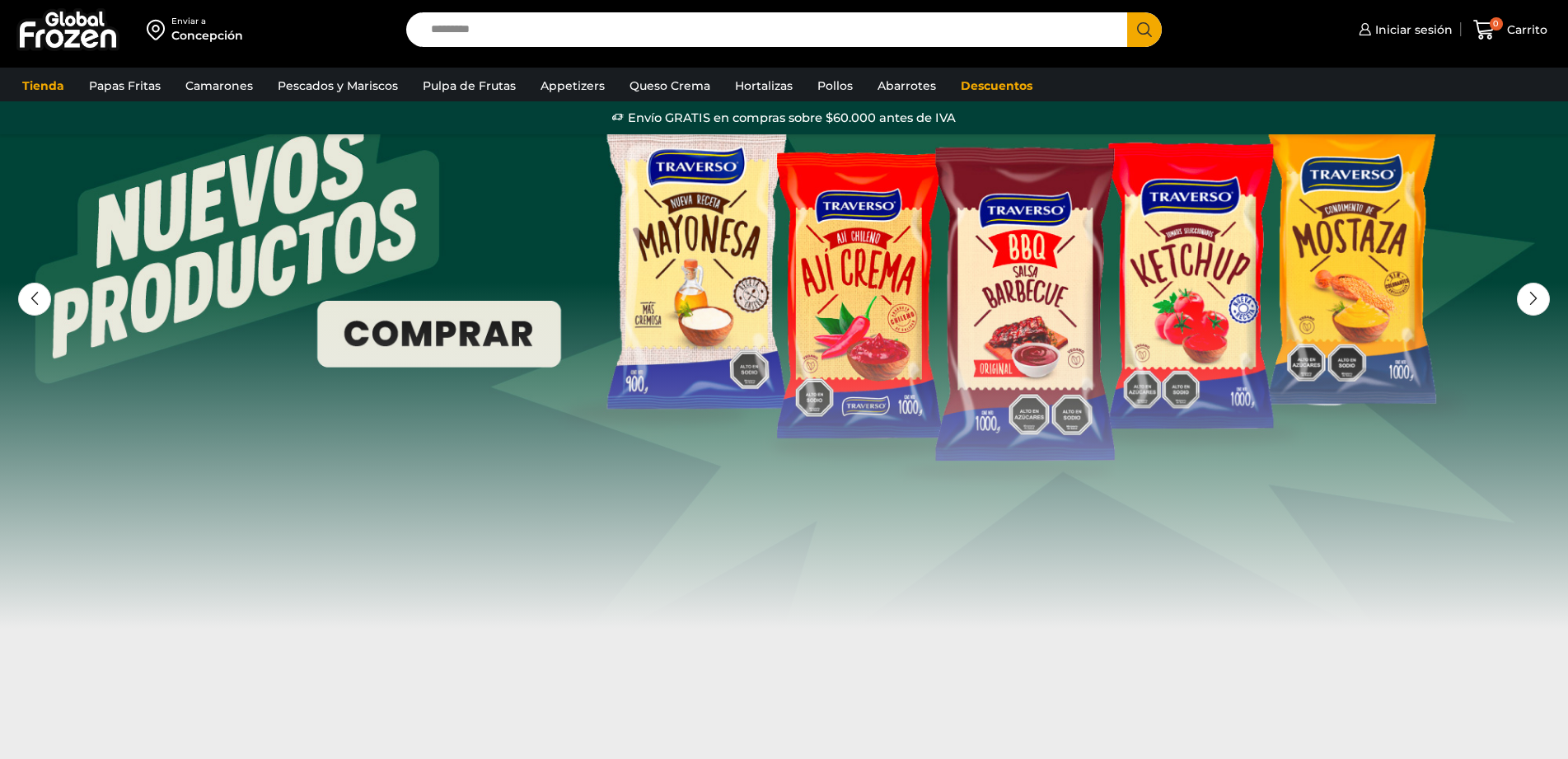 scroll, scrollTop: 0, scrollLeft: 0, axis: both 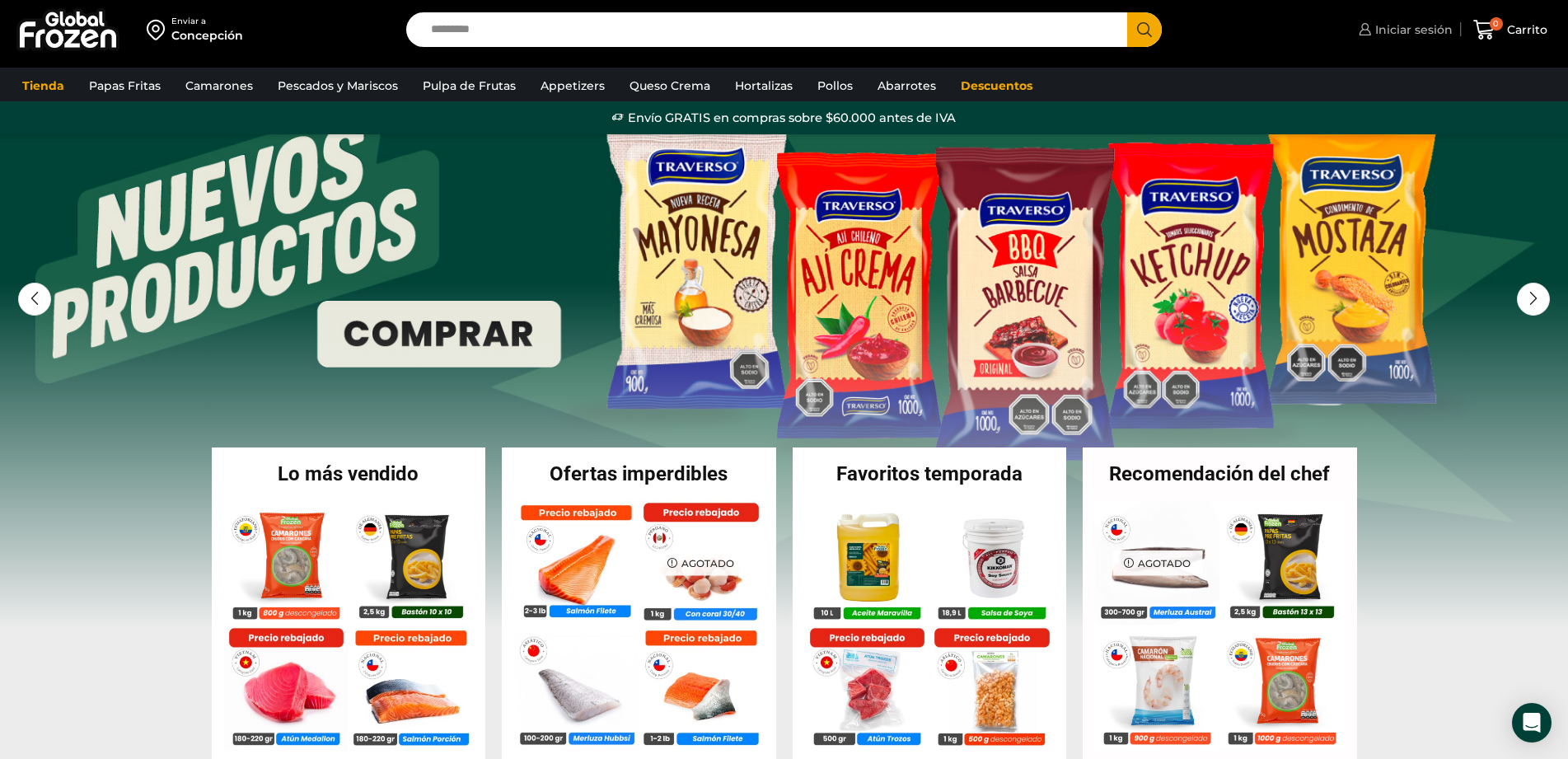 click on "Iniciar sesión" at bounding box center (1411, 30) 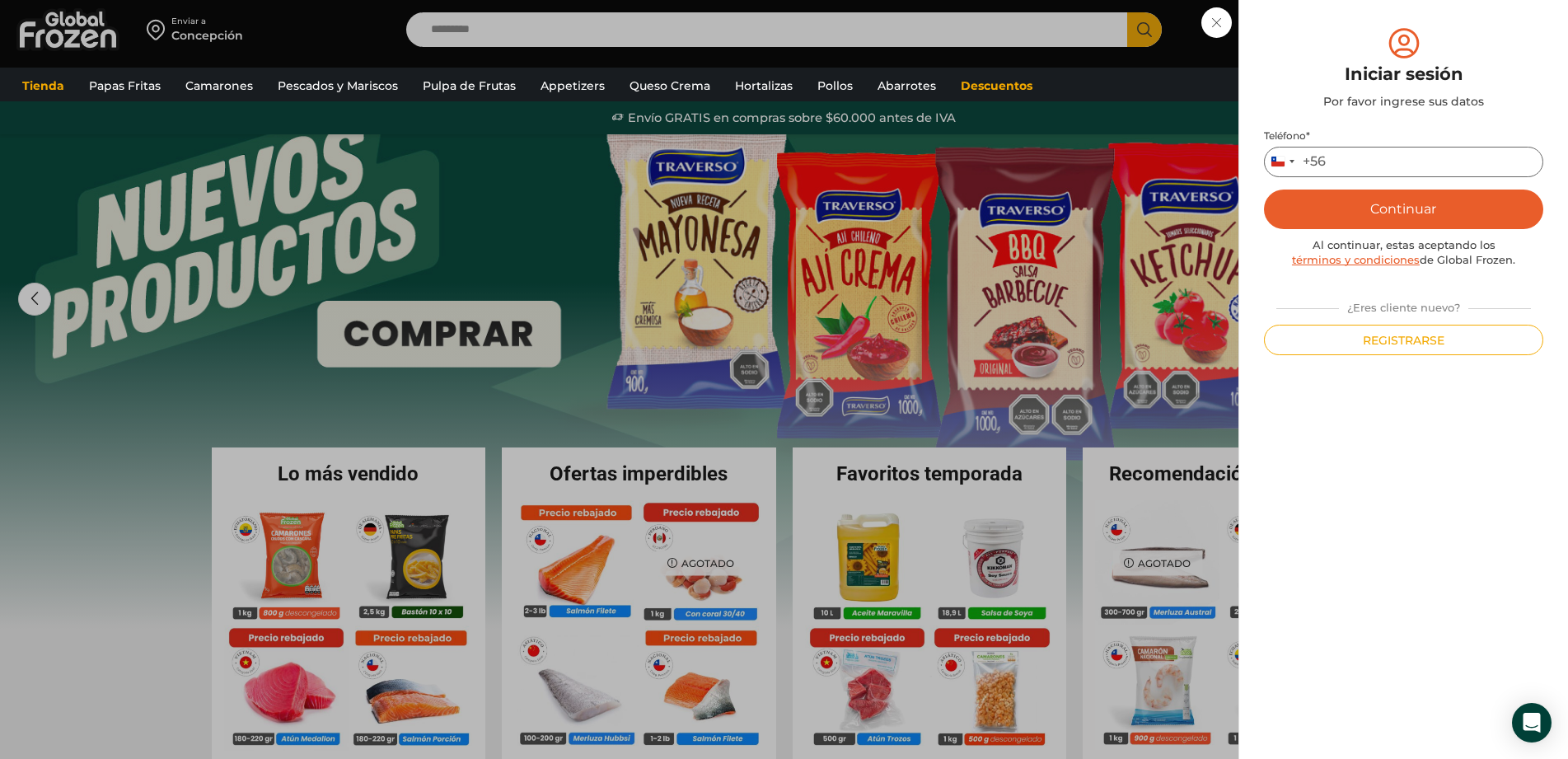 click on "Teléfono
*" at bounding box center (1403, 162) 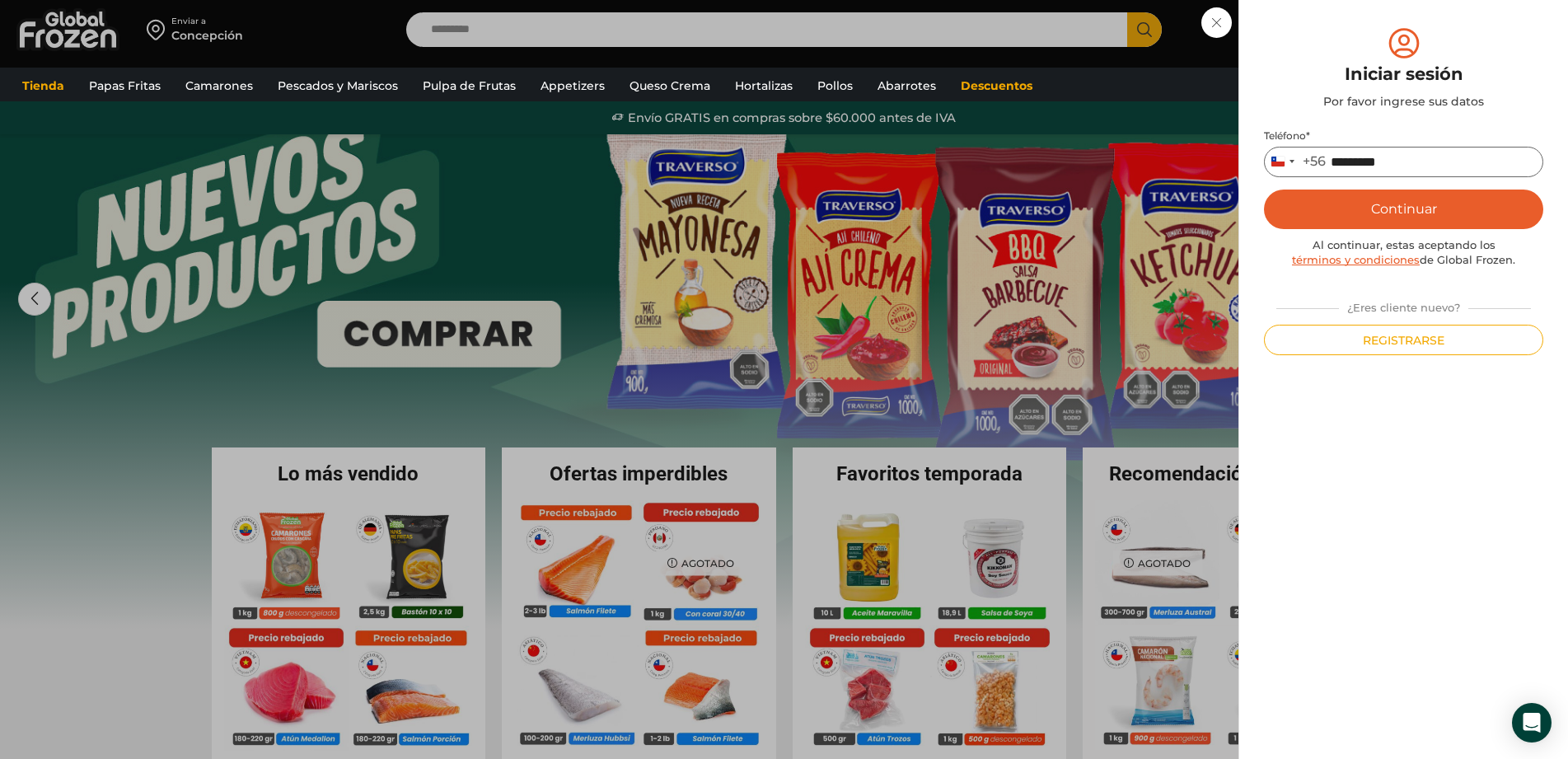type on "*********" 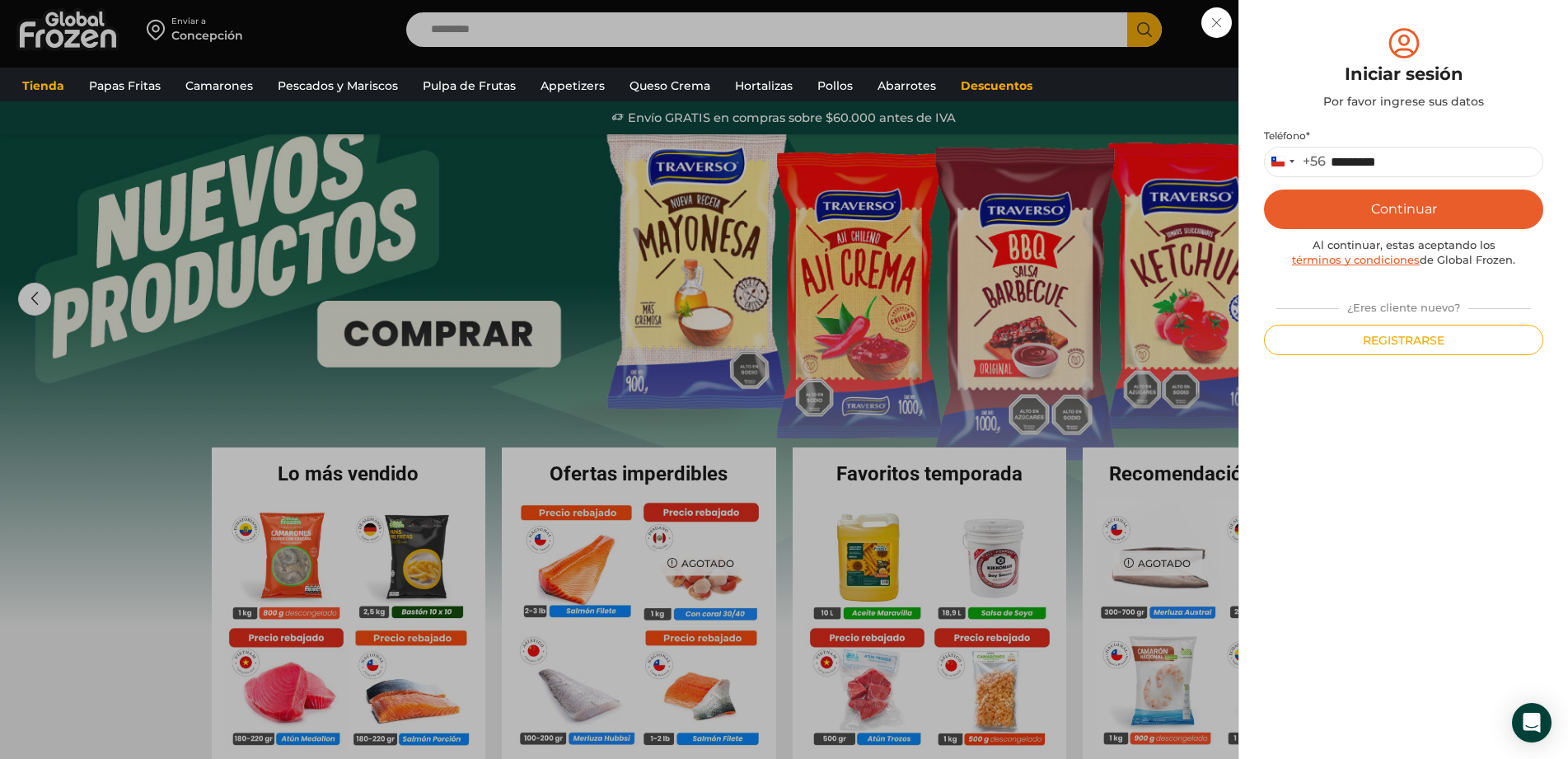 click on "Continuar" at bounding box center (1403, 209) 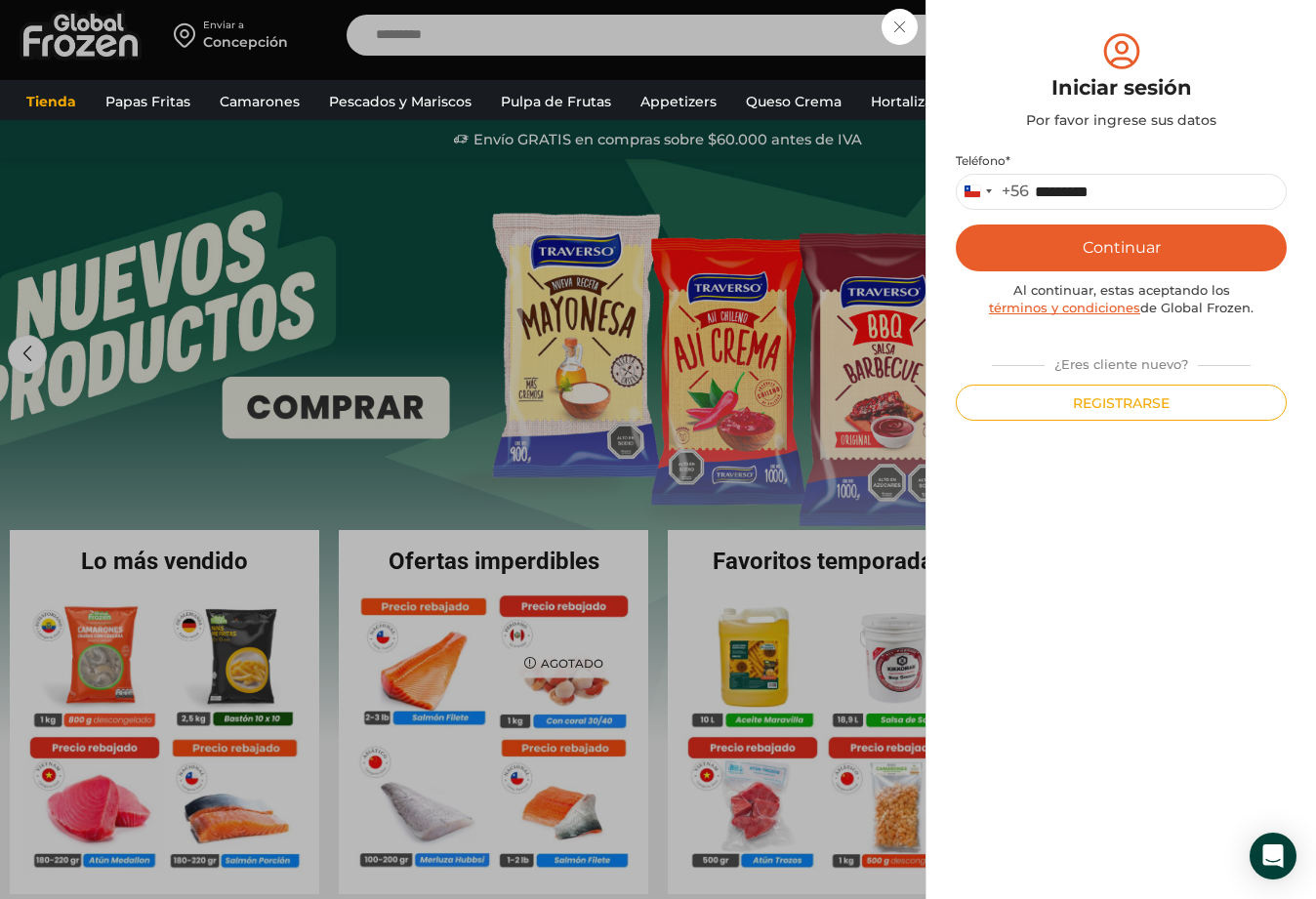 click on "Continuar" at bounding box center (1121, 248) 